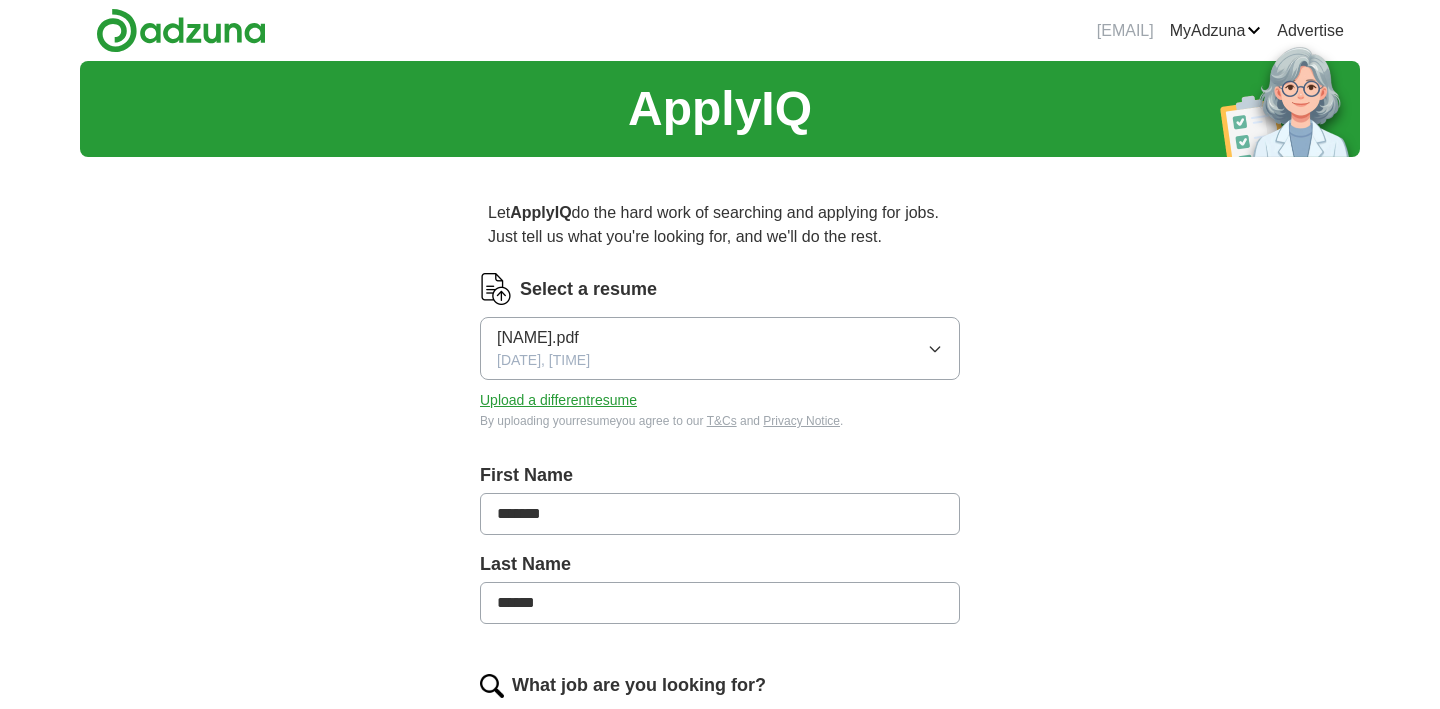 scroll, scrollTop: 0, scrollLeft: 0, axis: both 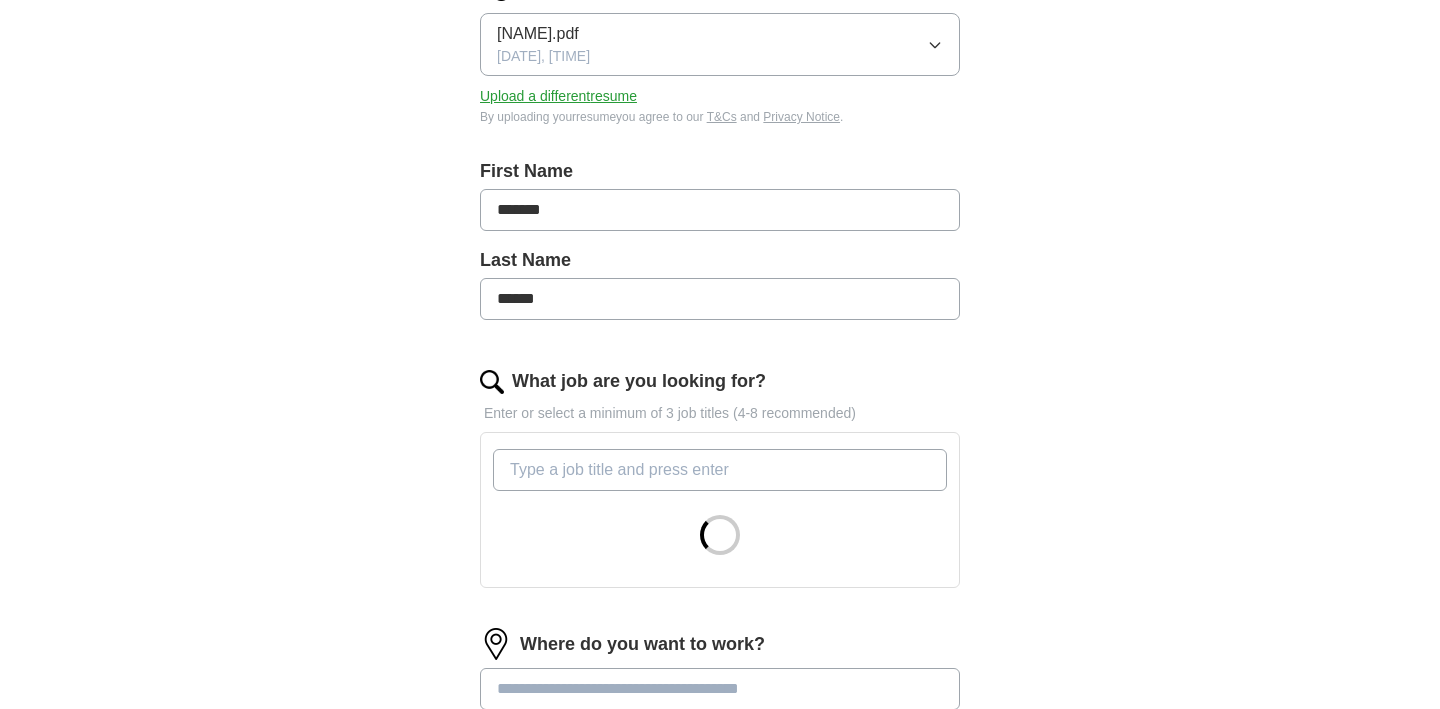 click on "What job are you looking for?" at bounding box center (720, 470) 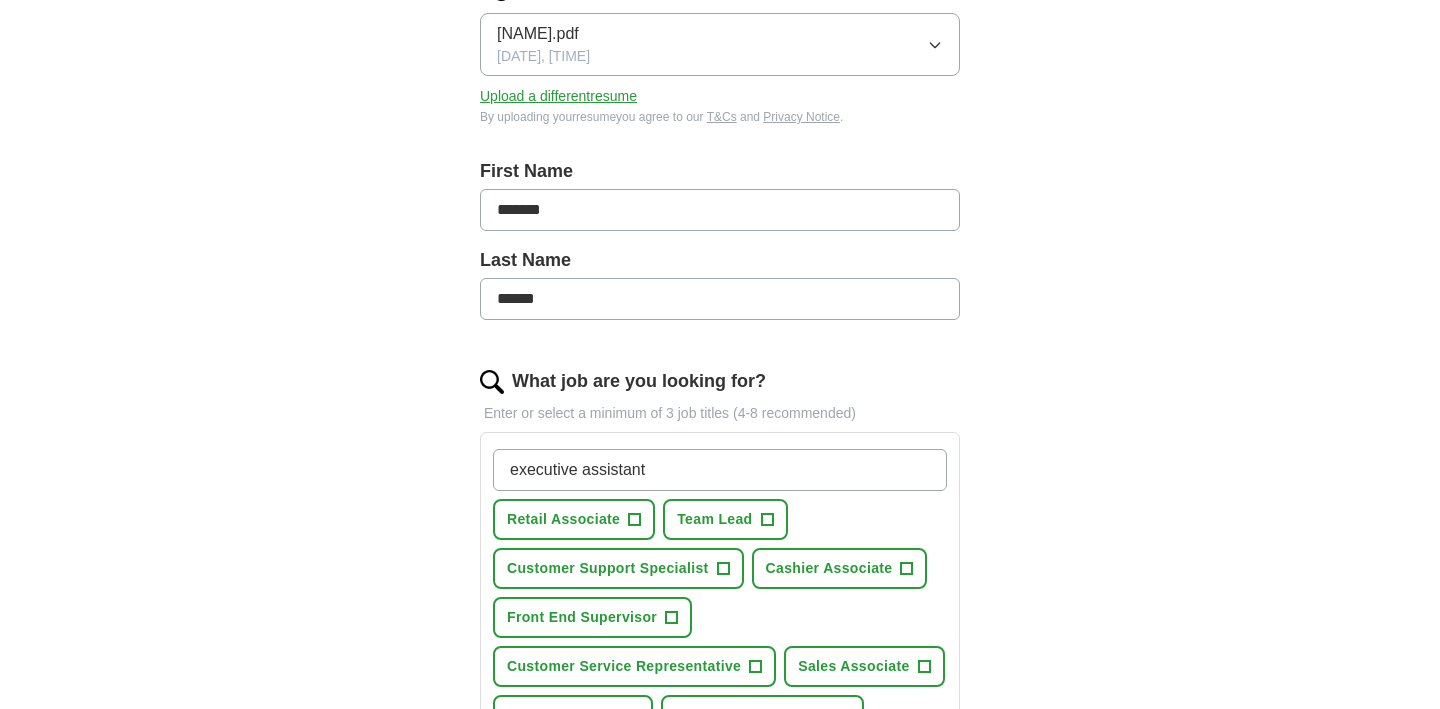 type on "executive assistant" 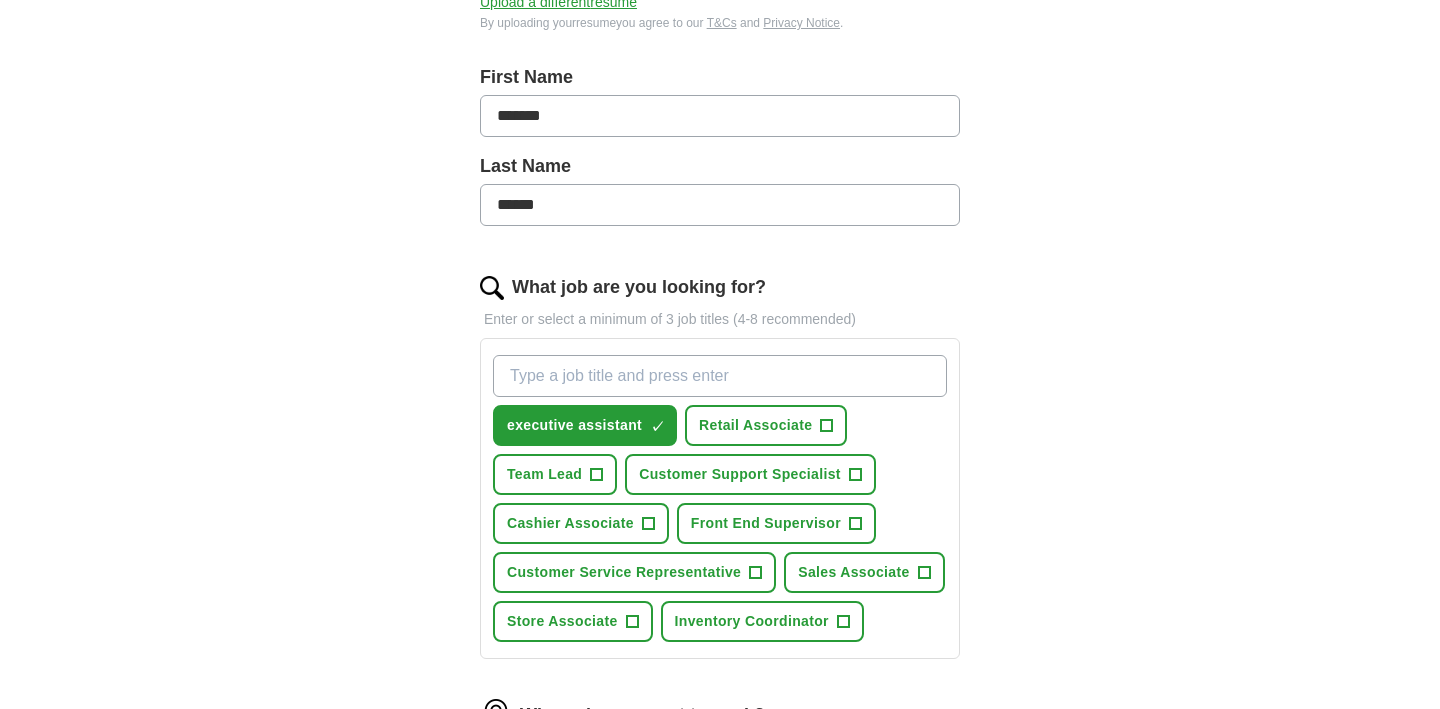 scroll, scrollTop: 400, scrollLeft: 0, axis: vertical 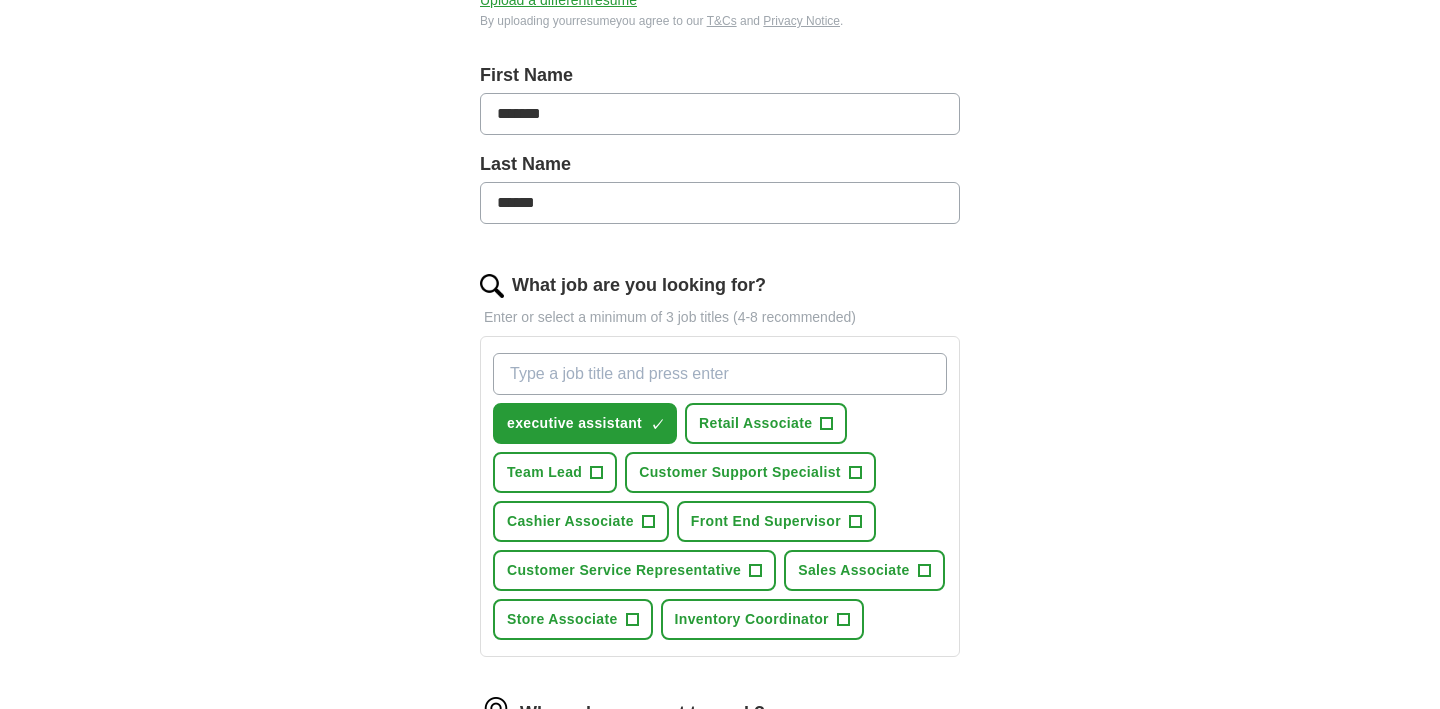 click on "What job are you looking for?" at bounding box center [720, 374] 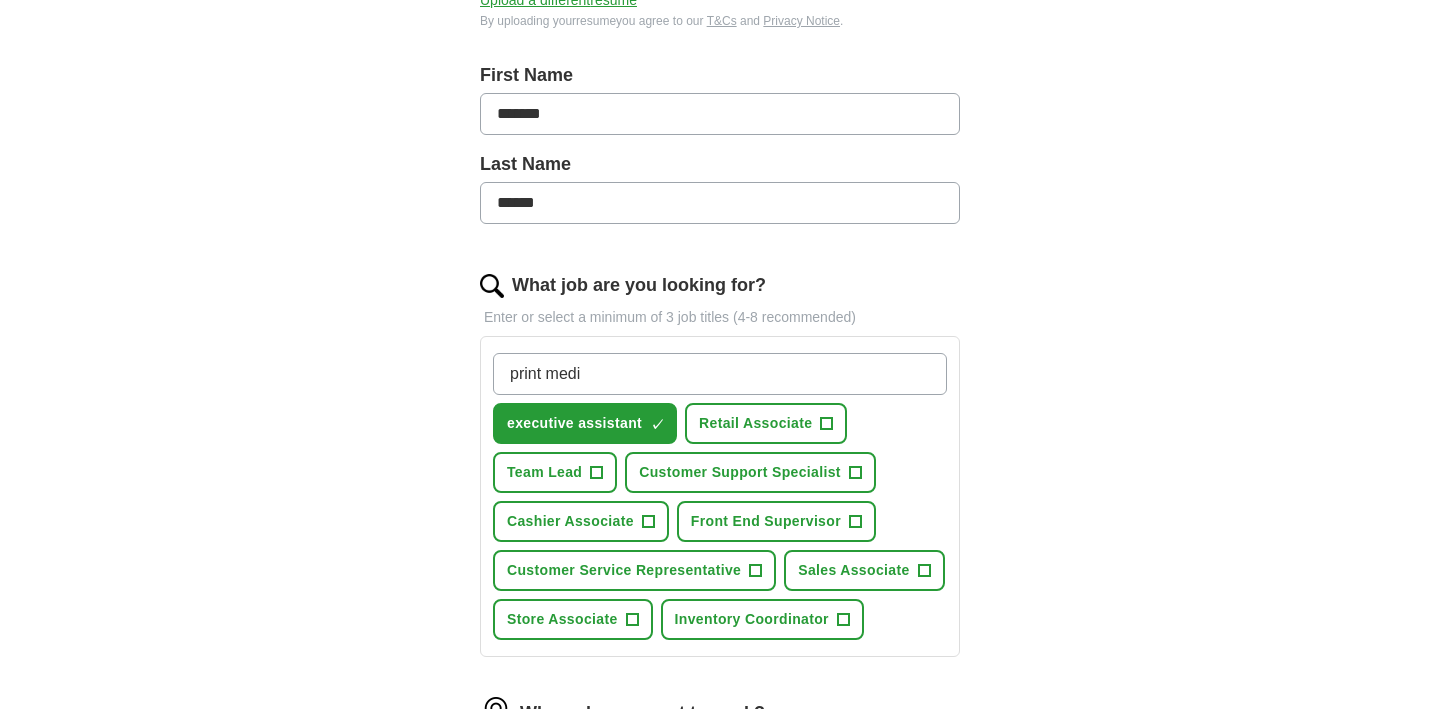 type on "print media" 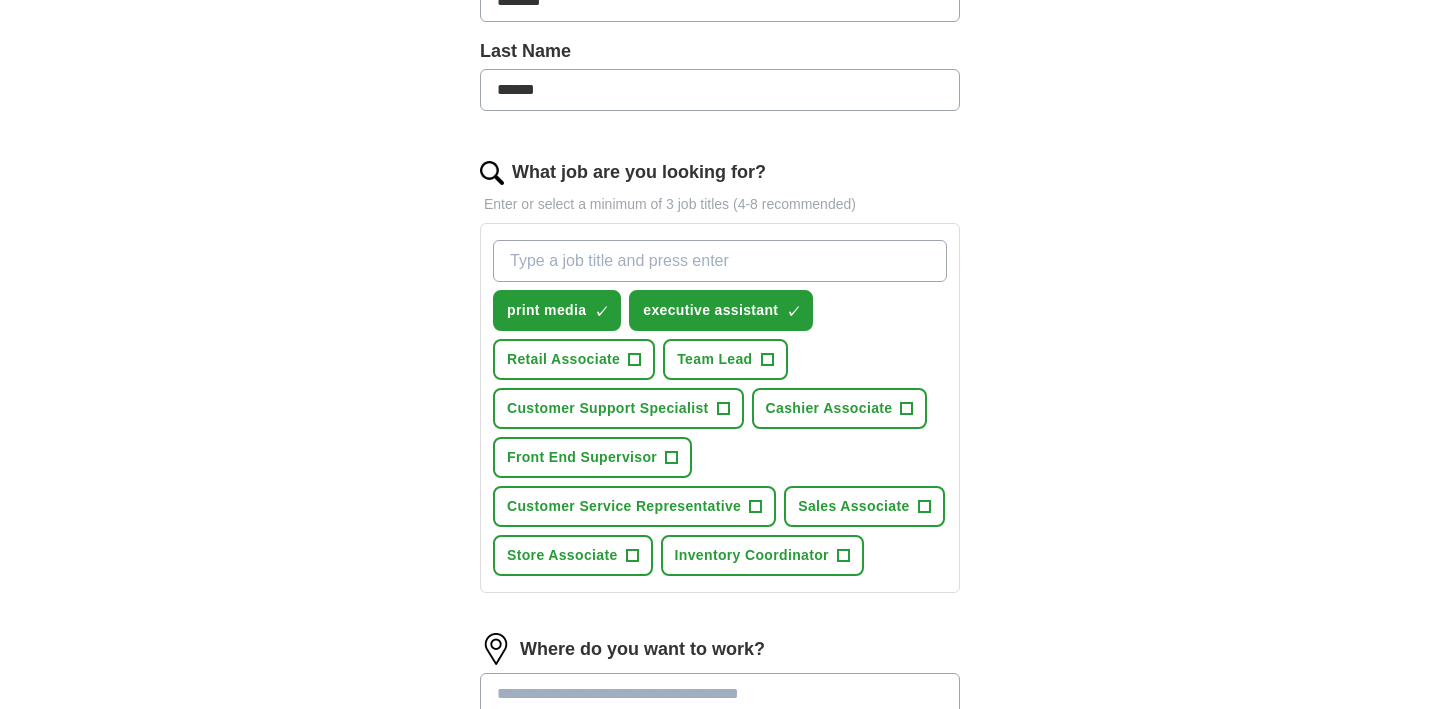 scroll, scrollTop: 509, scrollLeft: 0, axis: vertical 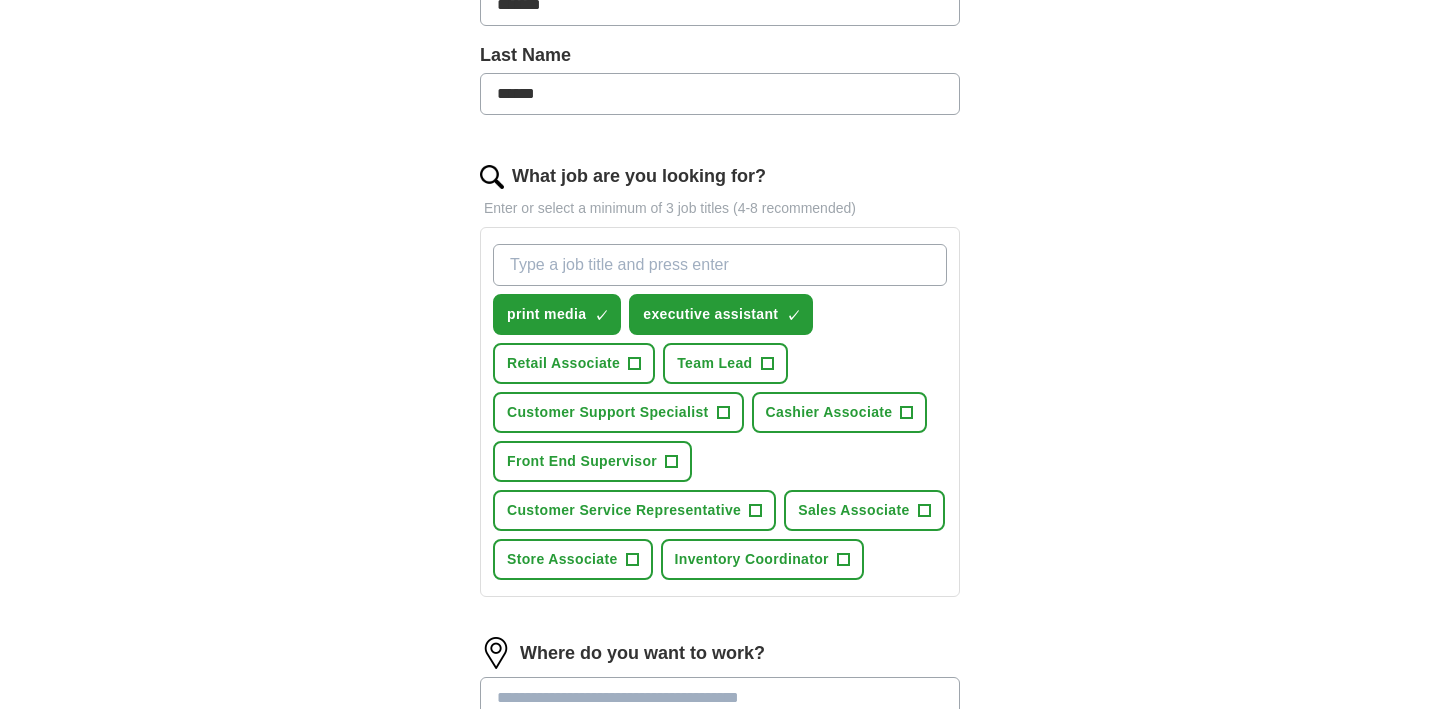 click on "What job are you looking for?" at bounding box center [720, 265] 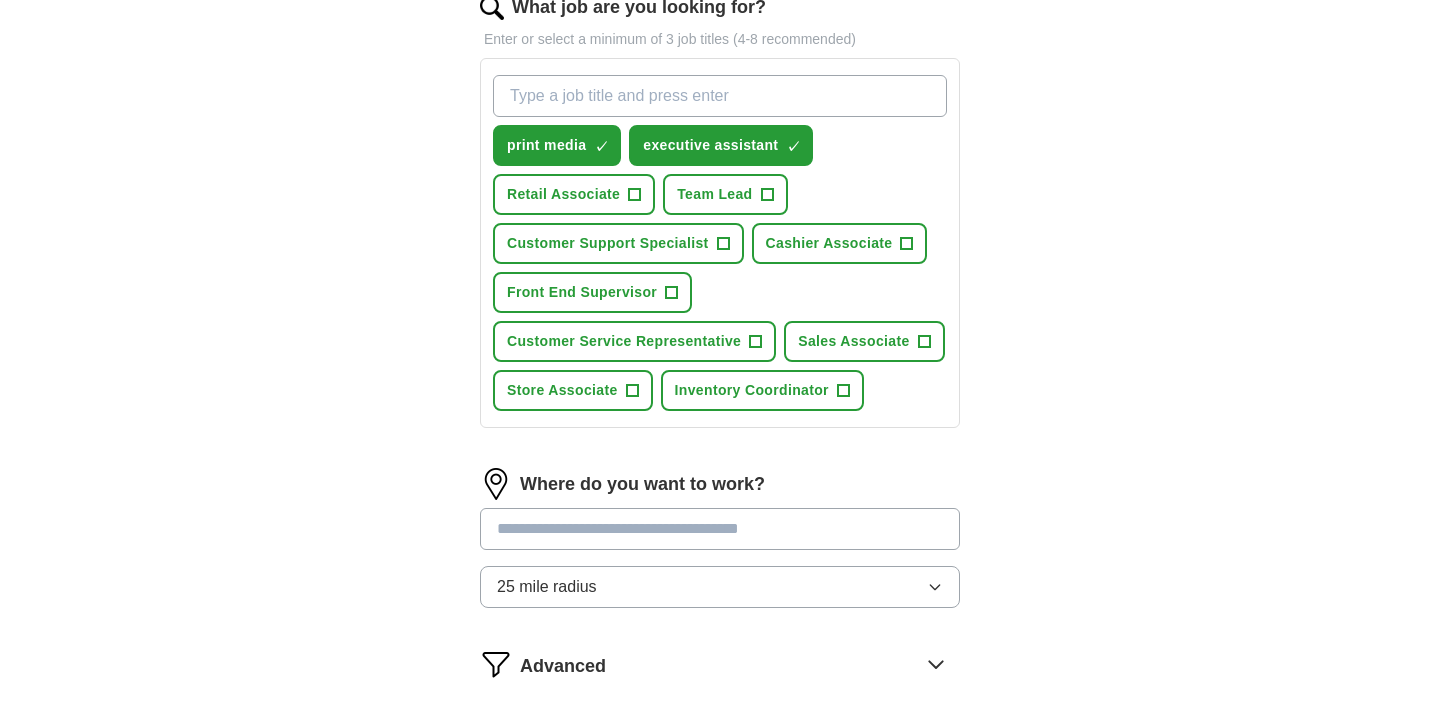 scroll, scrollTop: 775, scrollLeft: 0, axis: vertical 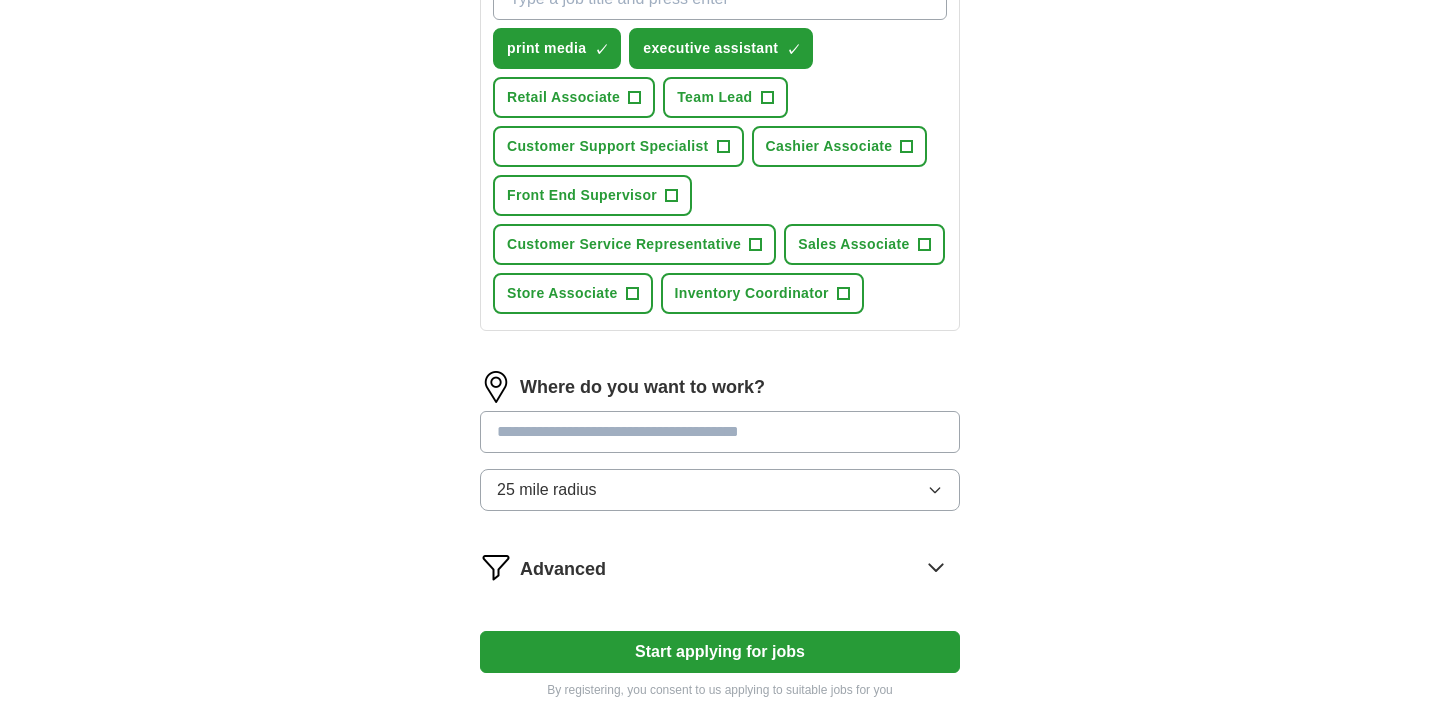 click on "Where do you want to work? 25 mile radius" at bounding box center (720, 449) 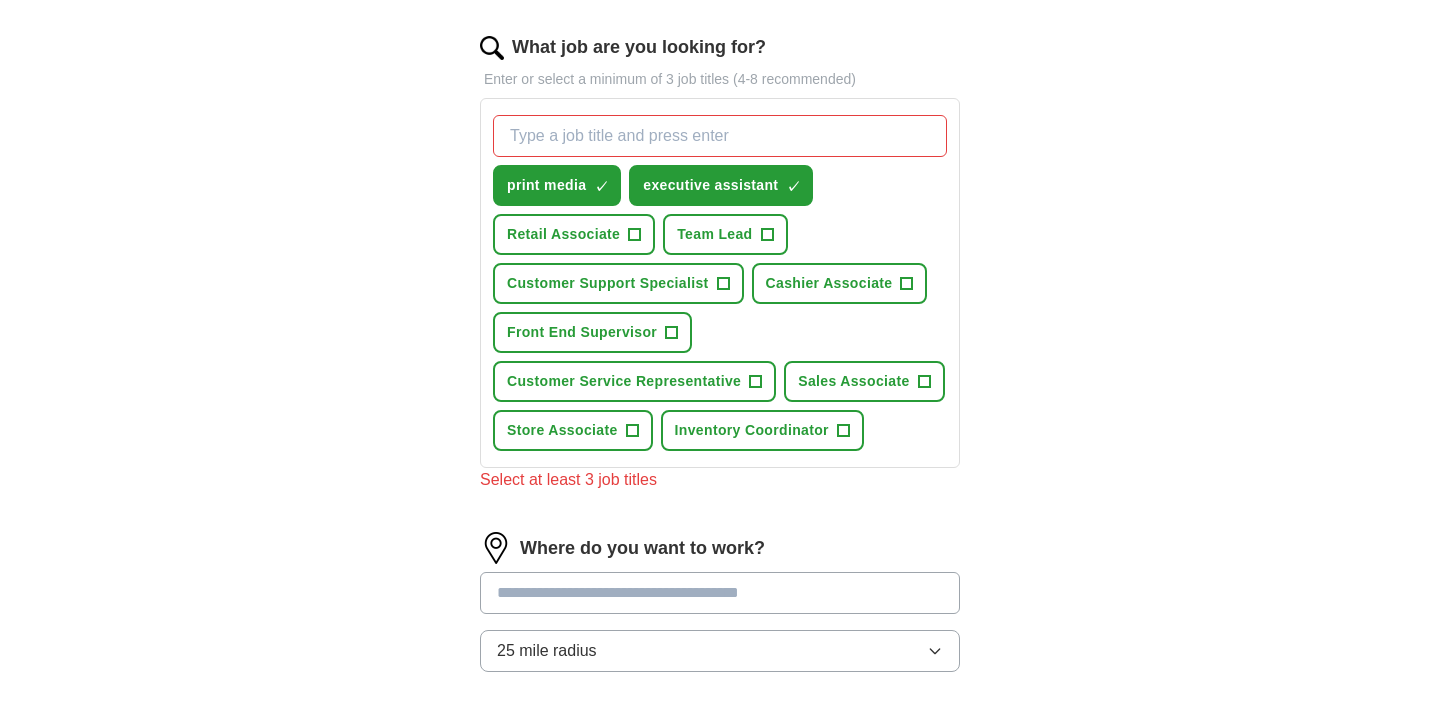 scroll, scrollTop: 537, scrollLeft: 0, axis: vertical 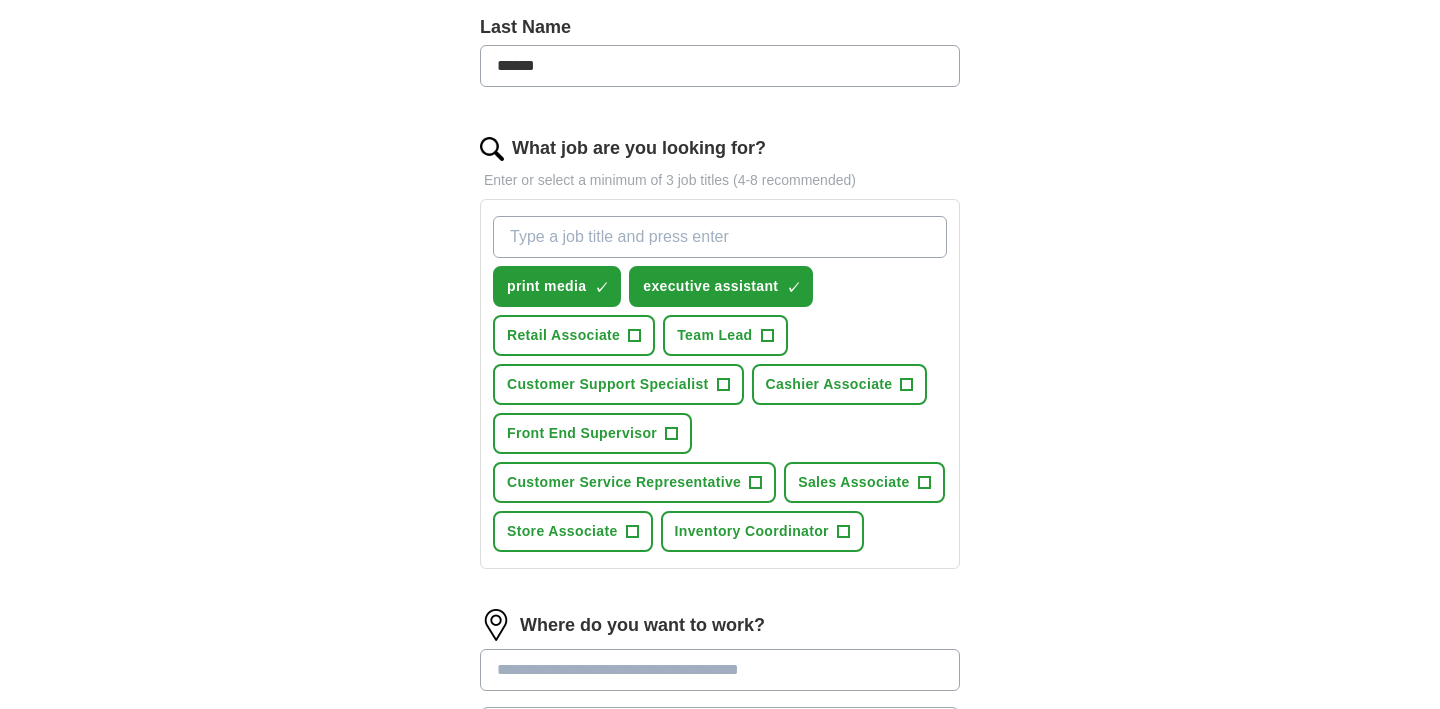 click on "What job are you looking for?" at bounding box center (720, 237) 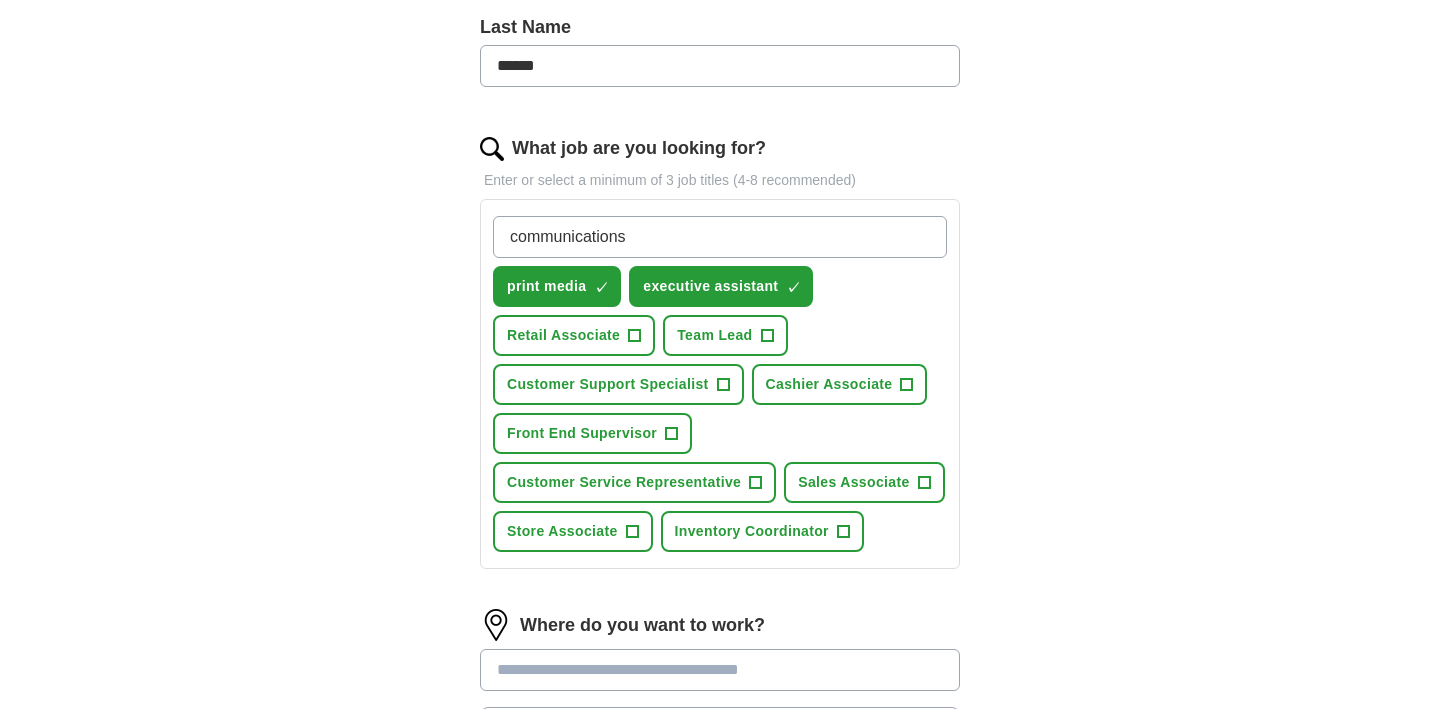 type on "communications" 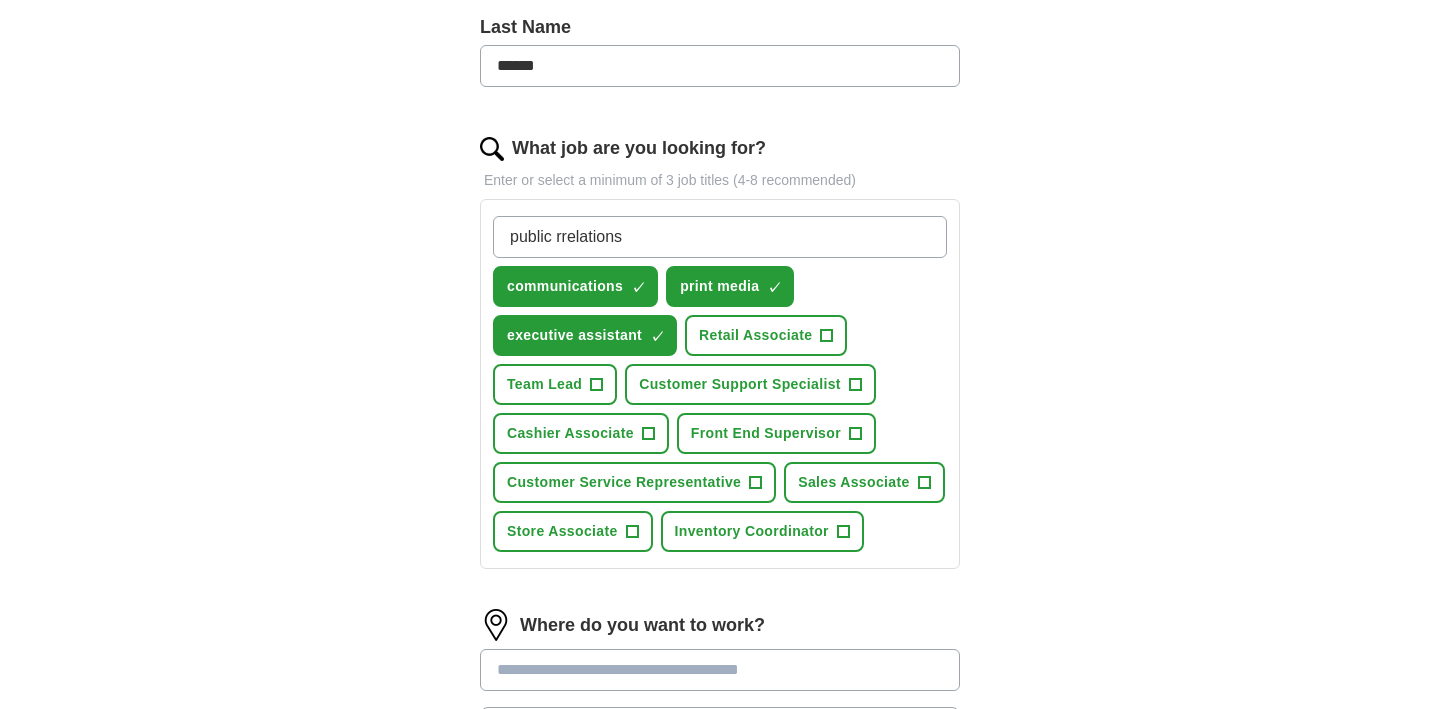 type on "public rrelations" 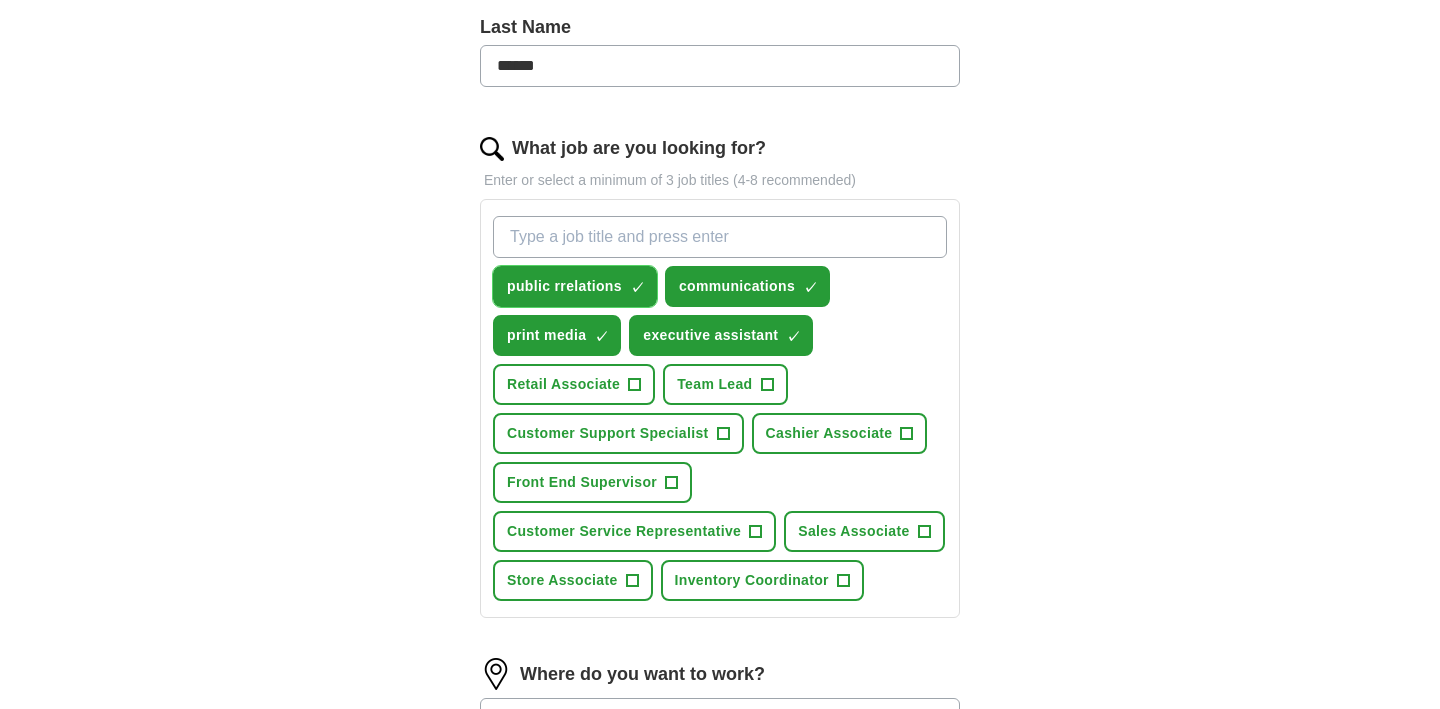 click on "×" at bounding box center (0, 0) 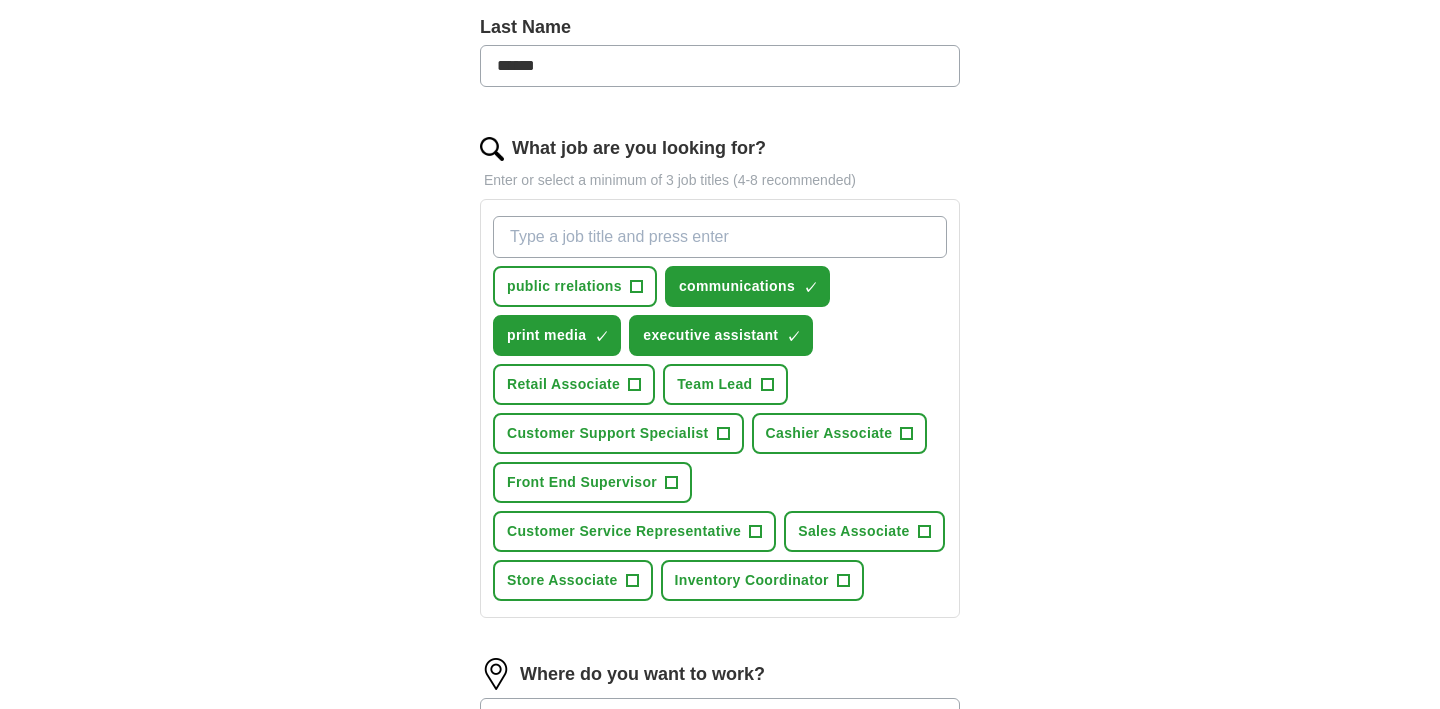 click on "What job are you looking for?" at bounding box center (720, 237) 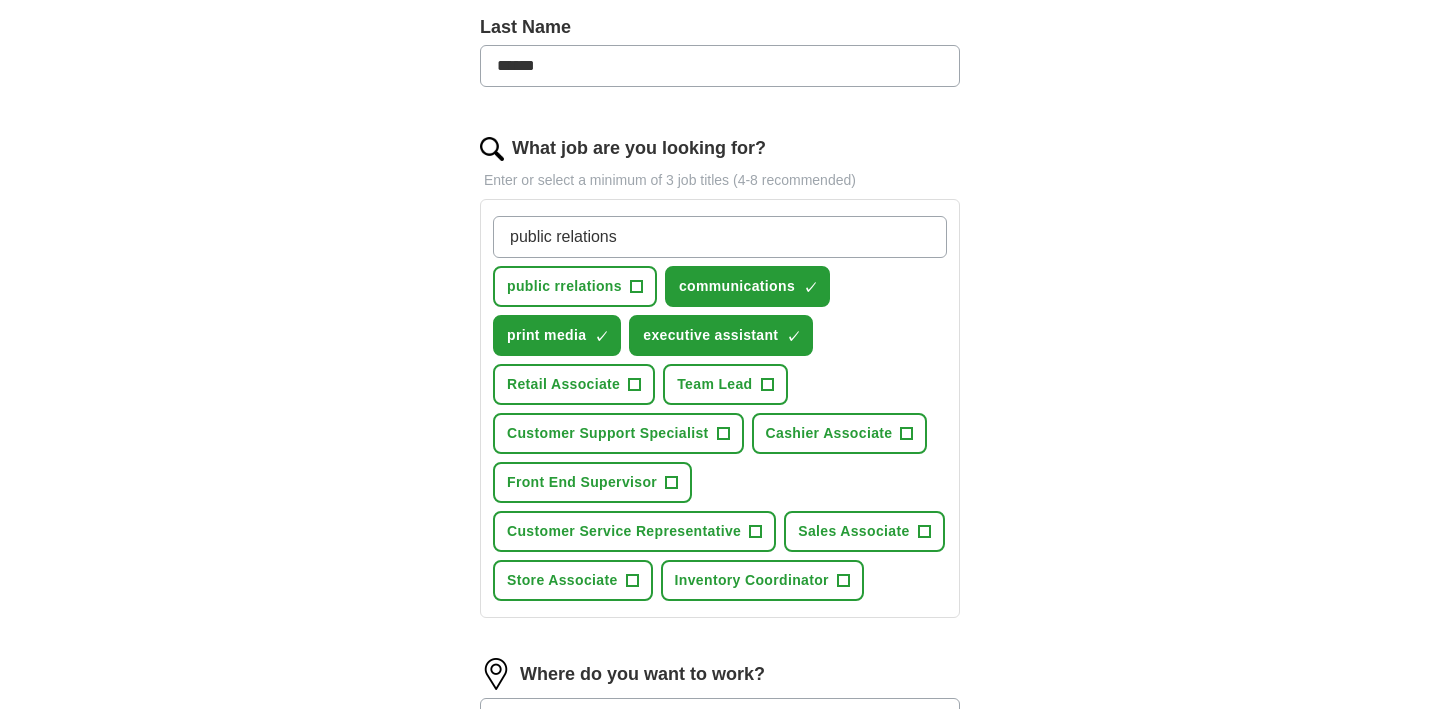 type on "public relations" 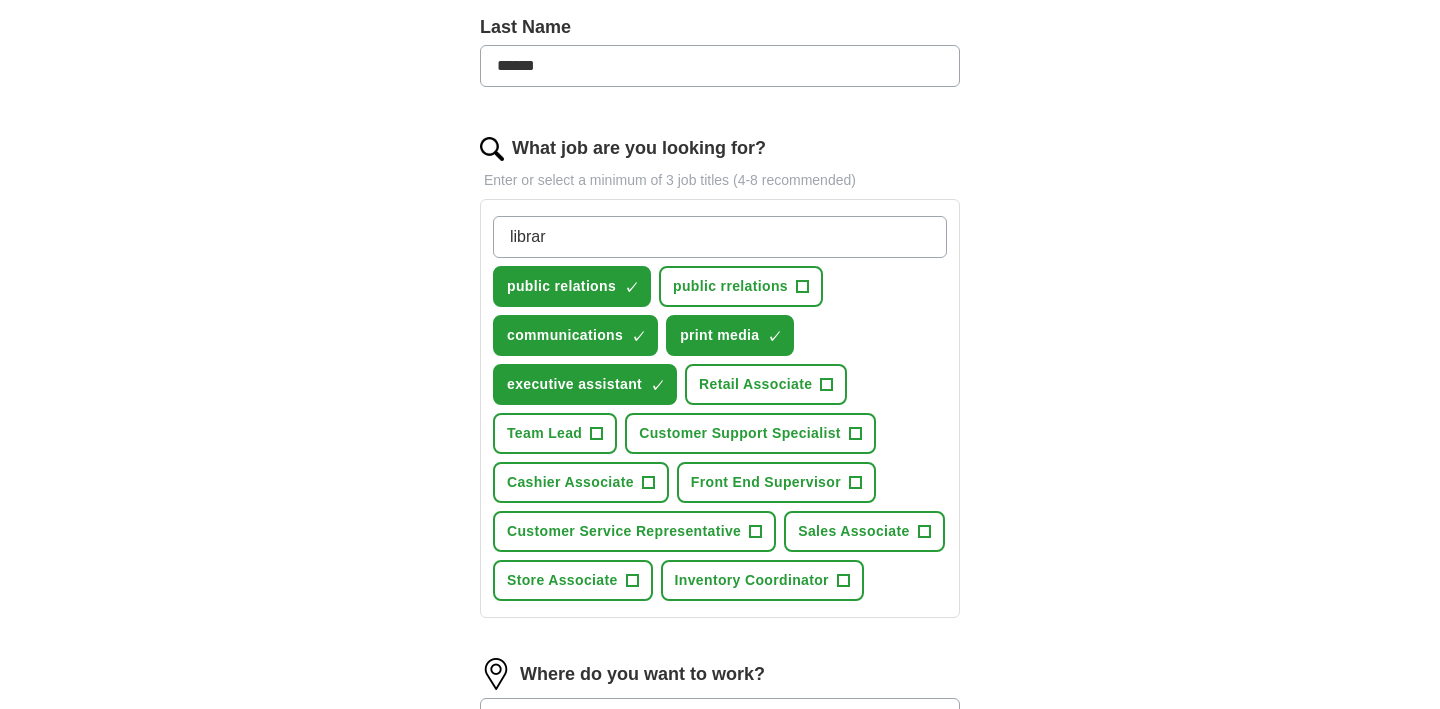 type on "library" 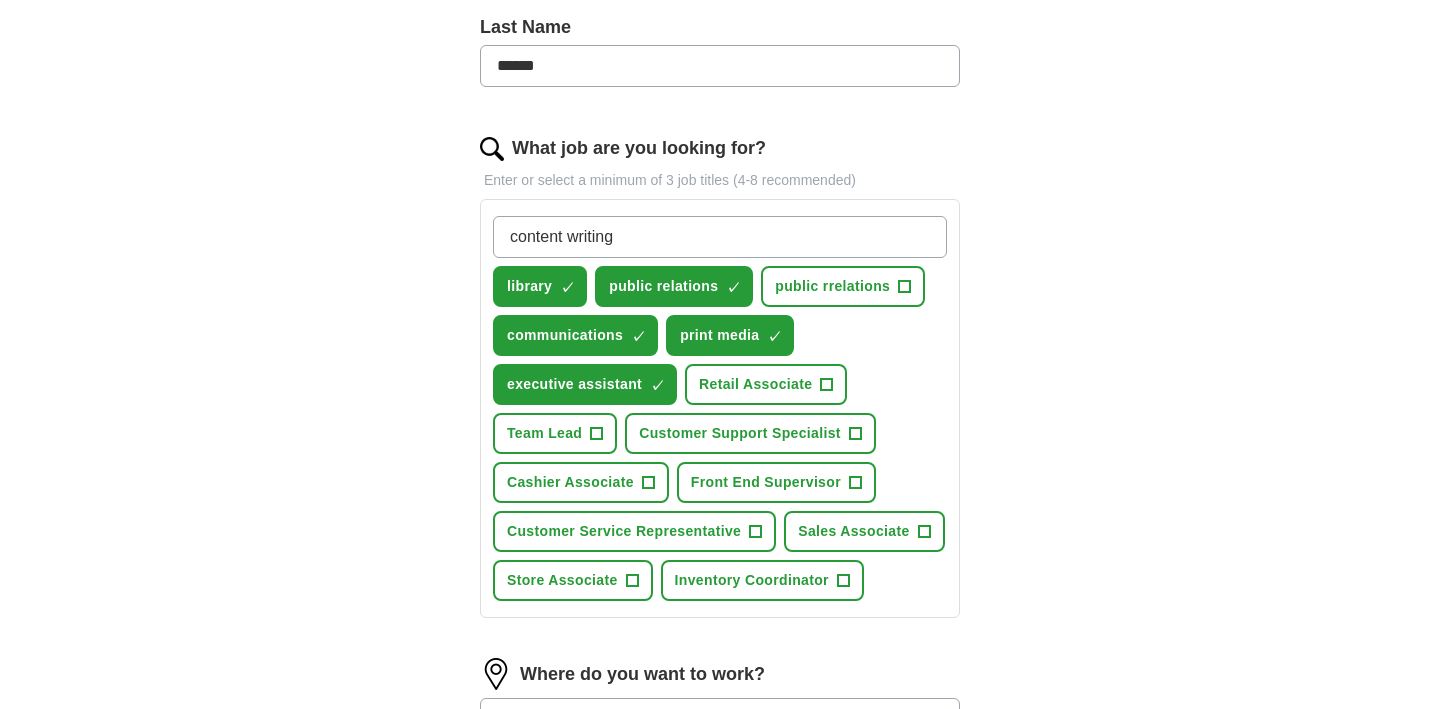 type on "content writing" 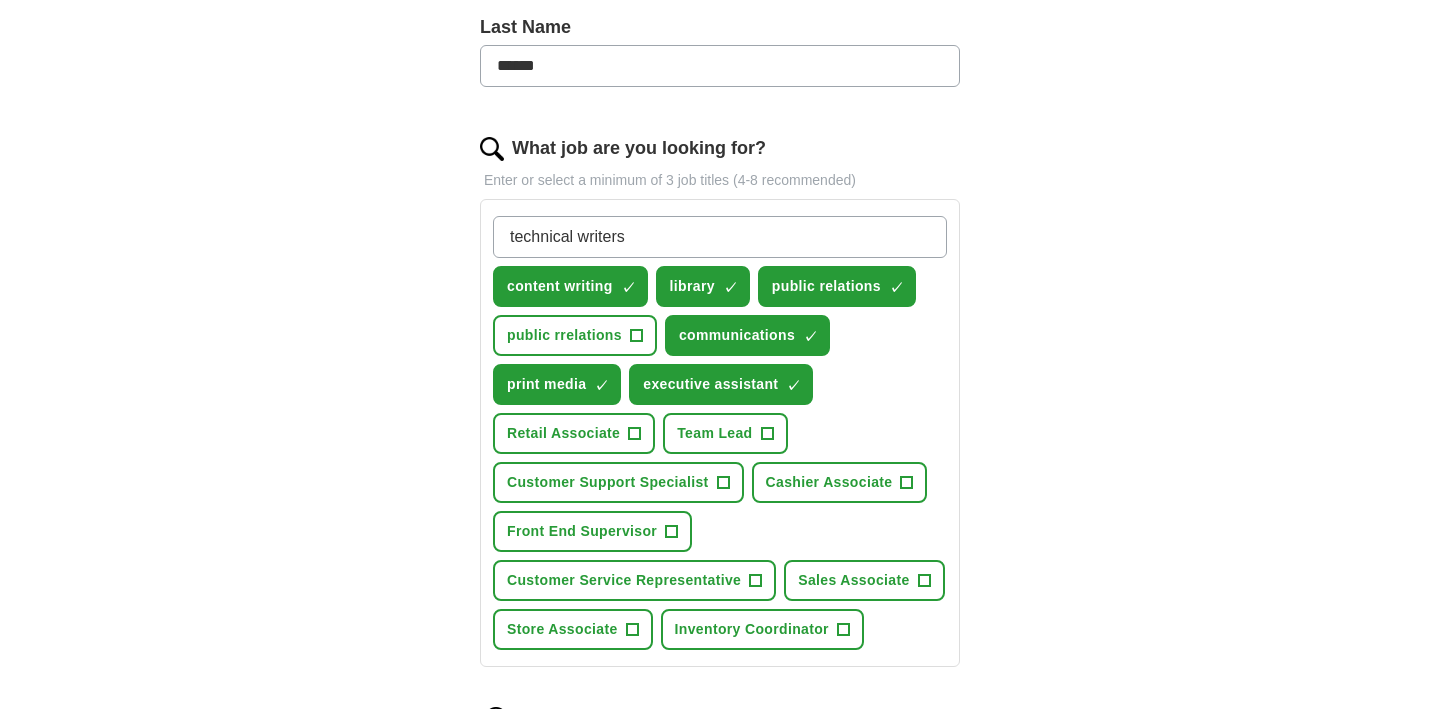 type on "technical writers" 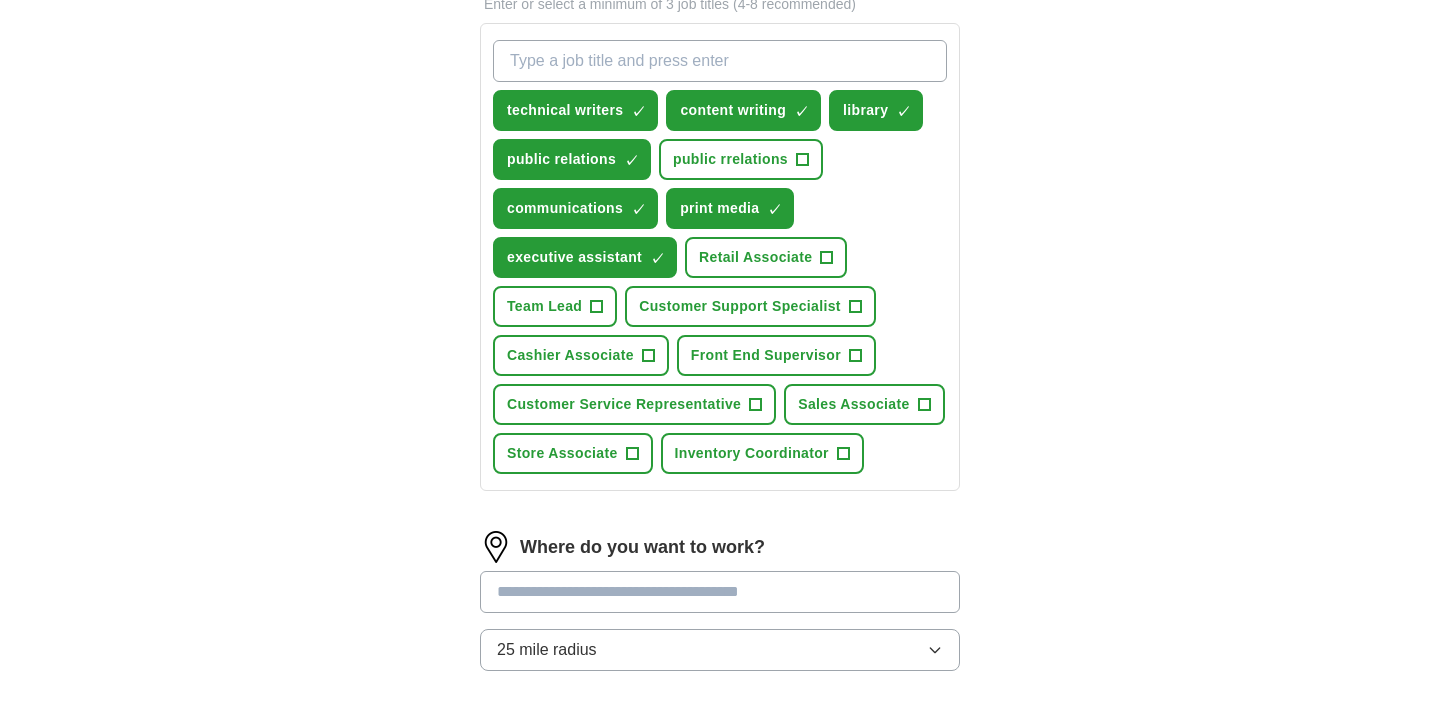 scroll, scrollTop: 974, scrollLeft: 0, axis: vertical 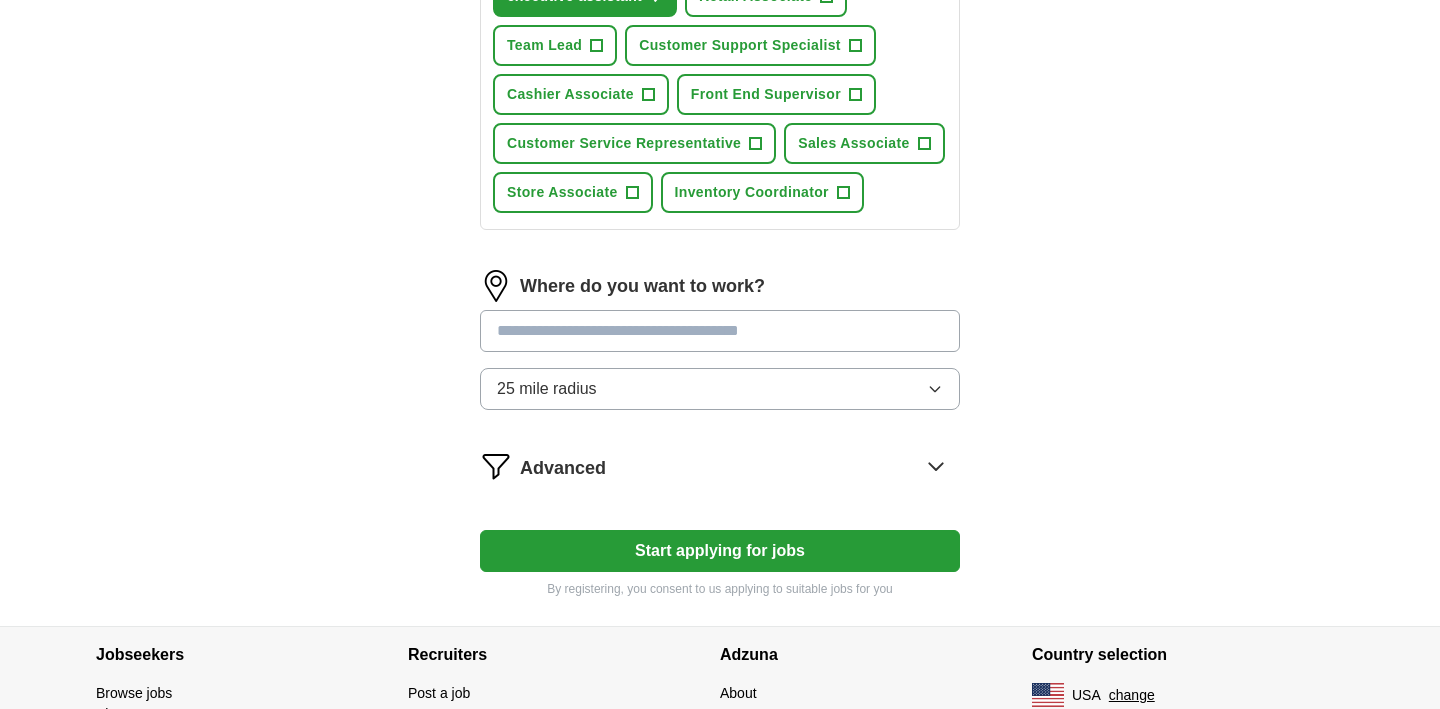 click on "25 mile radius" at bounding box center (720, 389) 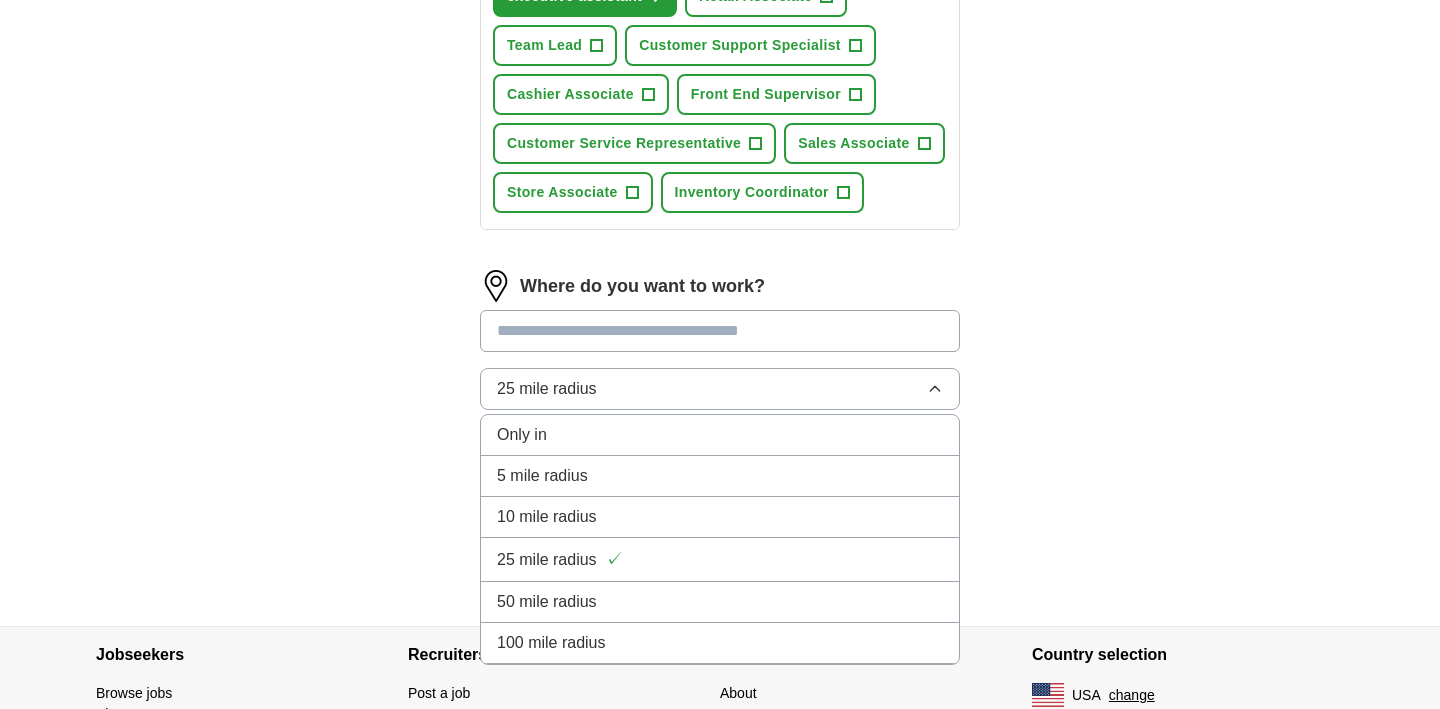 click on "25 mile radius" at bounding box center [720, 389] 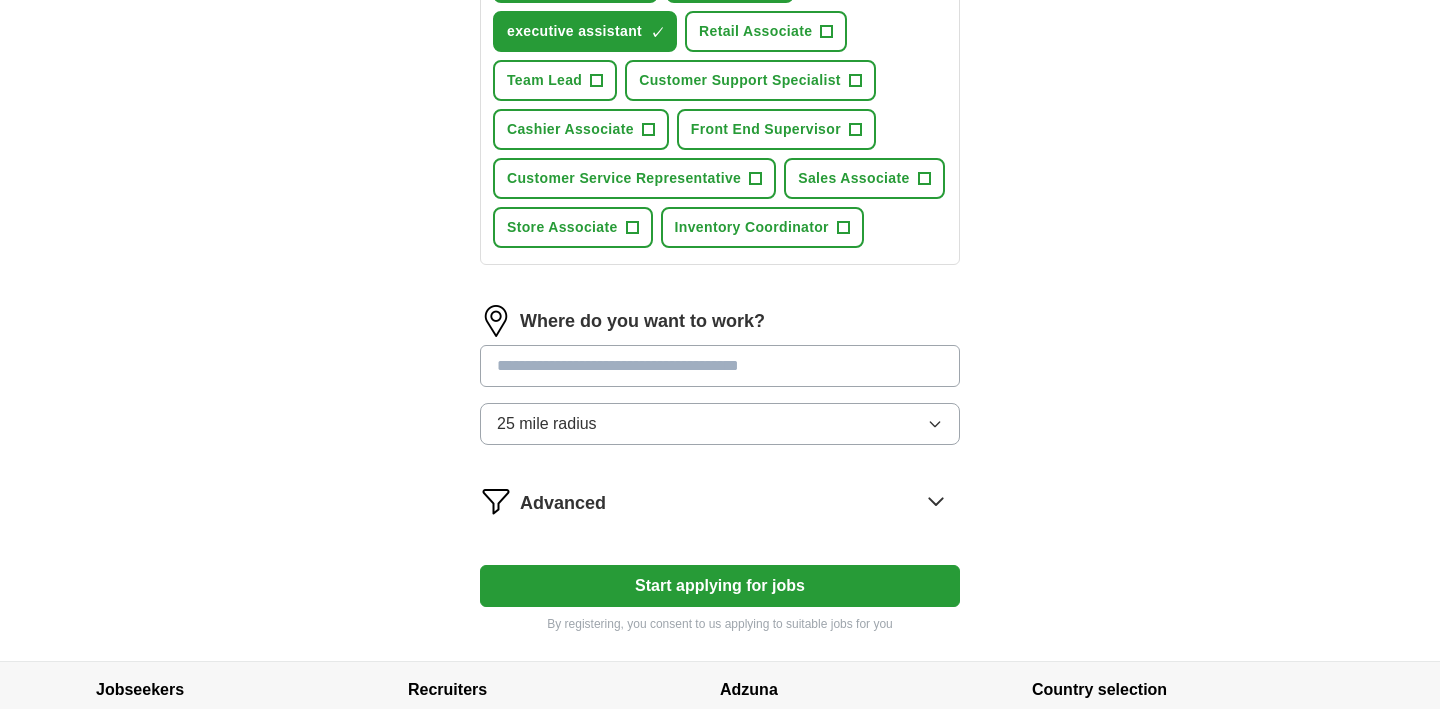 scroll, scrollTop: 948, scrollLeft: 0, axis: vertical 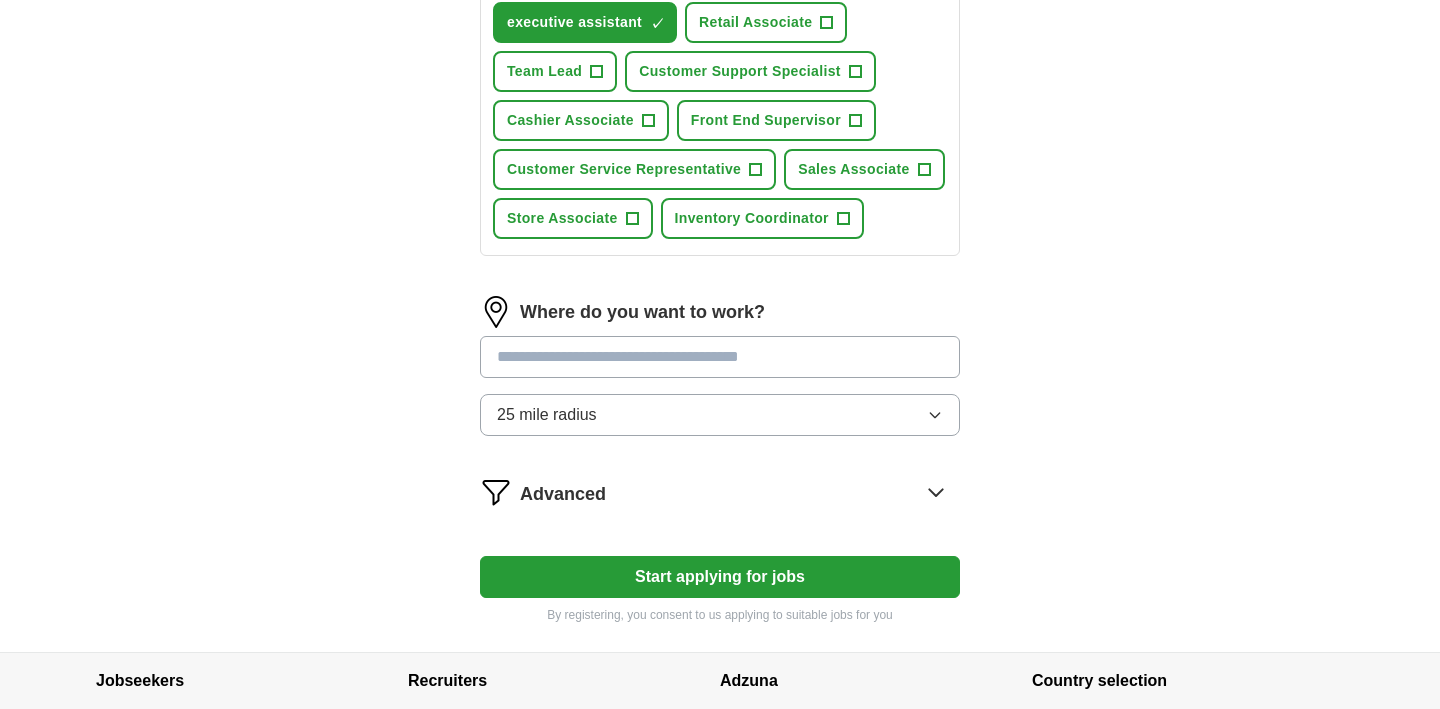 click on "Start applying for jobs" at bounding box center (720, 577) 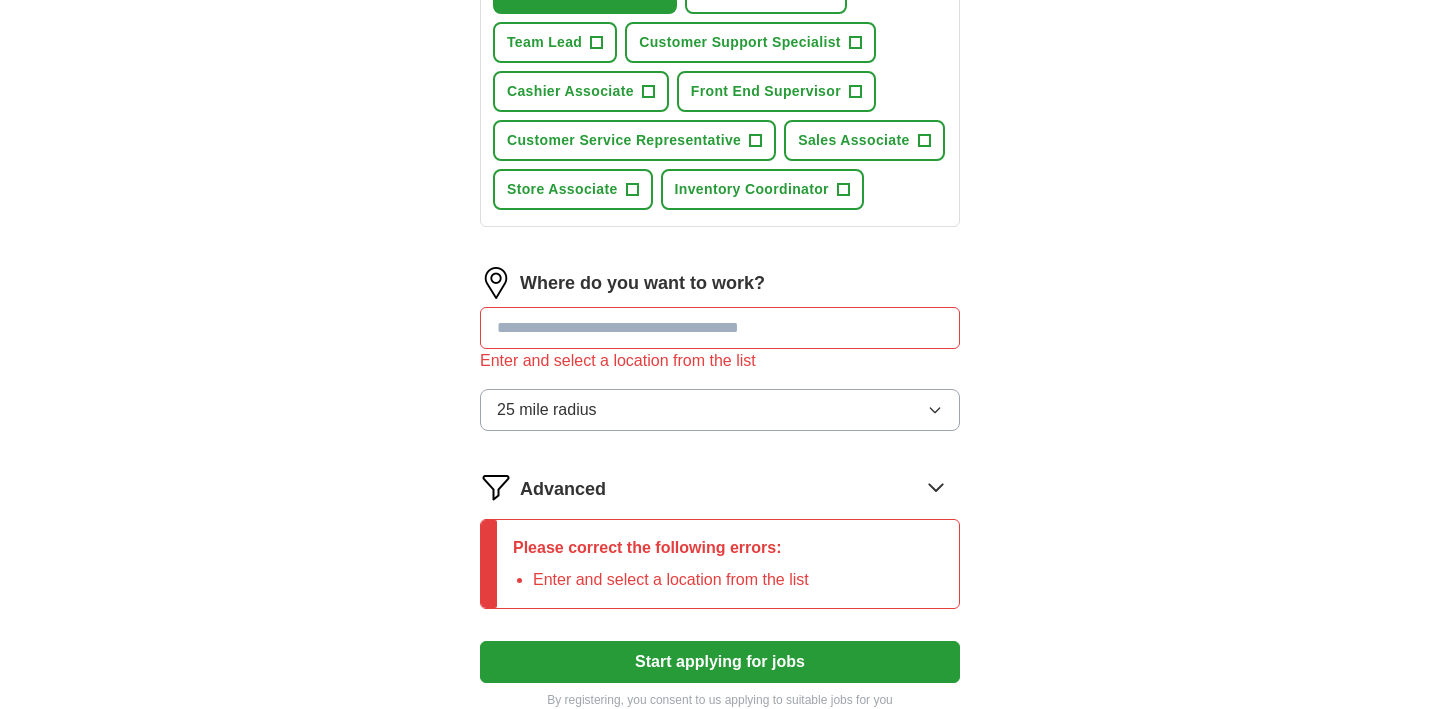 scroll, scrollTop: 979, scrollLeft: 0, axis: vertical 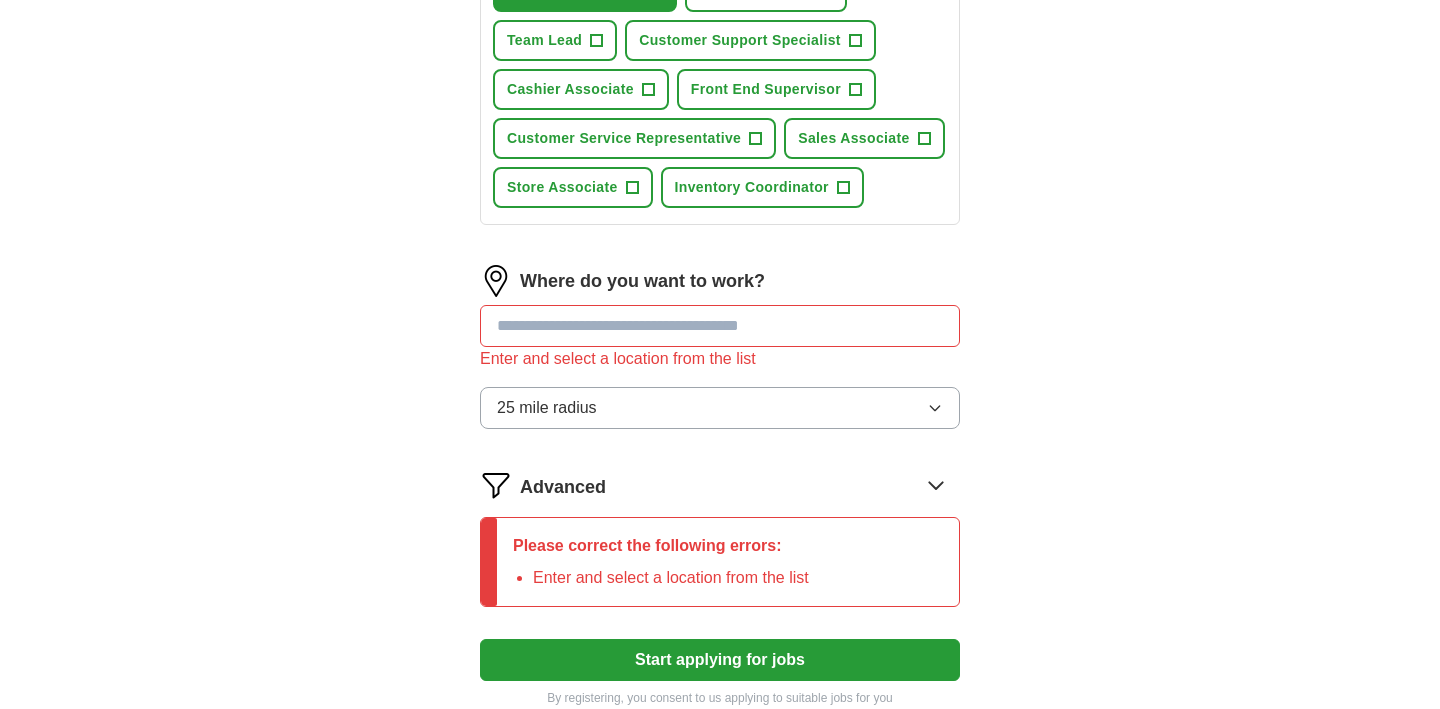 click at bounding box center [720, 326] 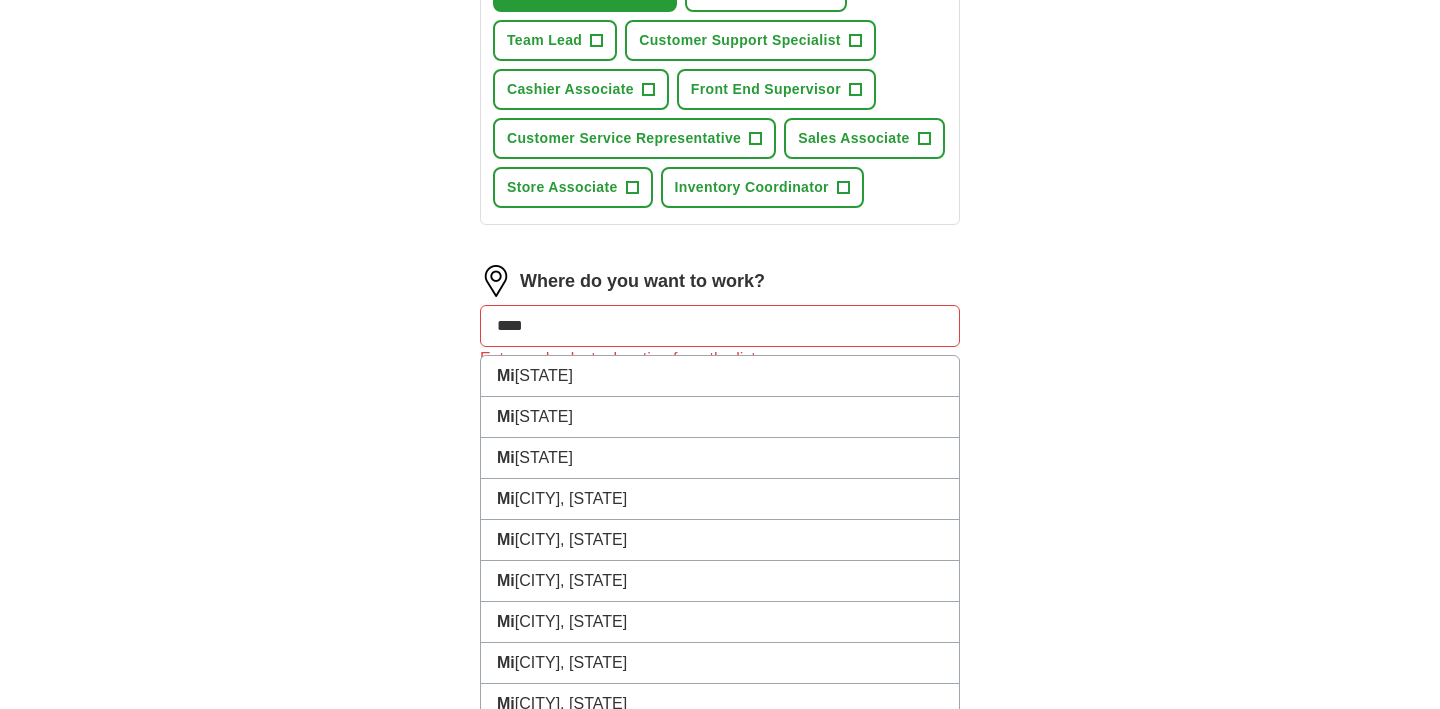 type on "*****" 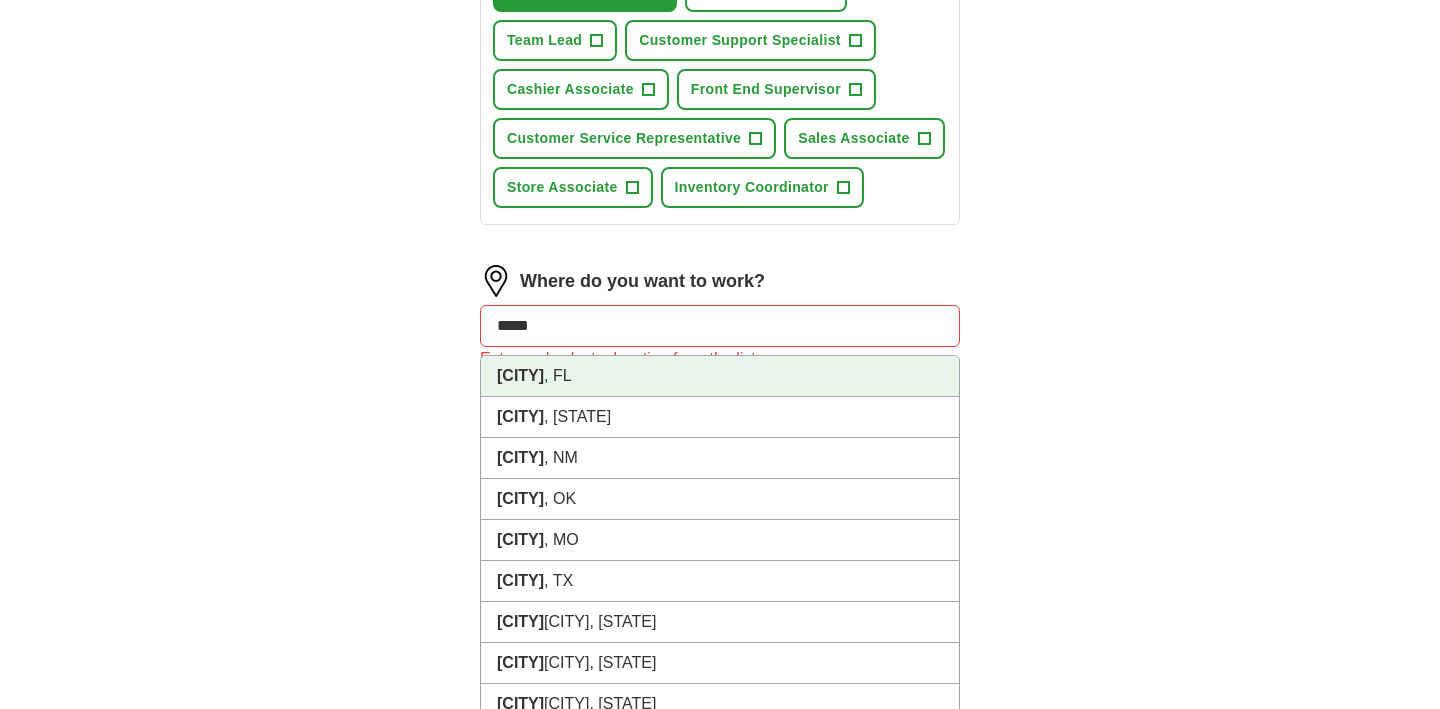 click on "[CITY] , [STATE]" at bounding box center (720, 376) 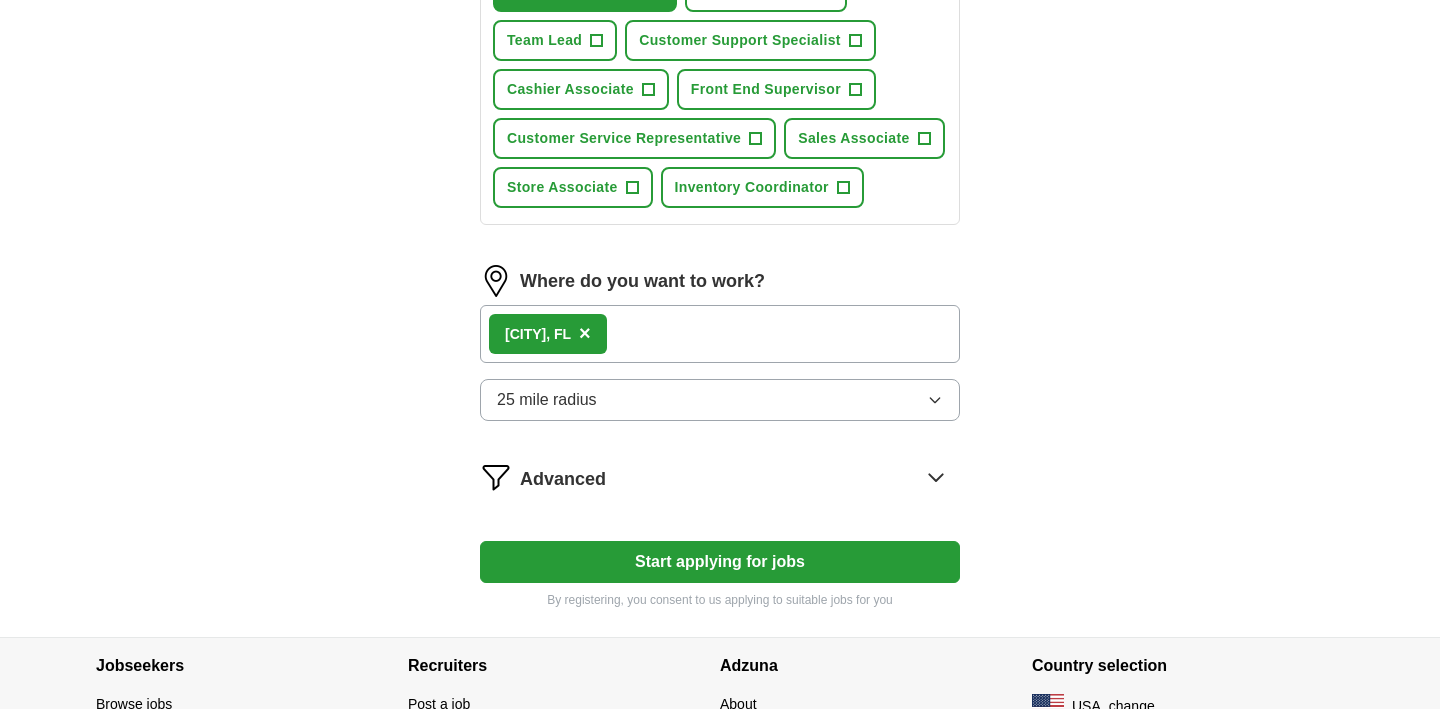 click on "Start applying for jobs" at bounding box center (720, 562) 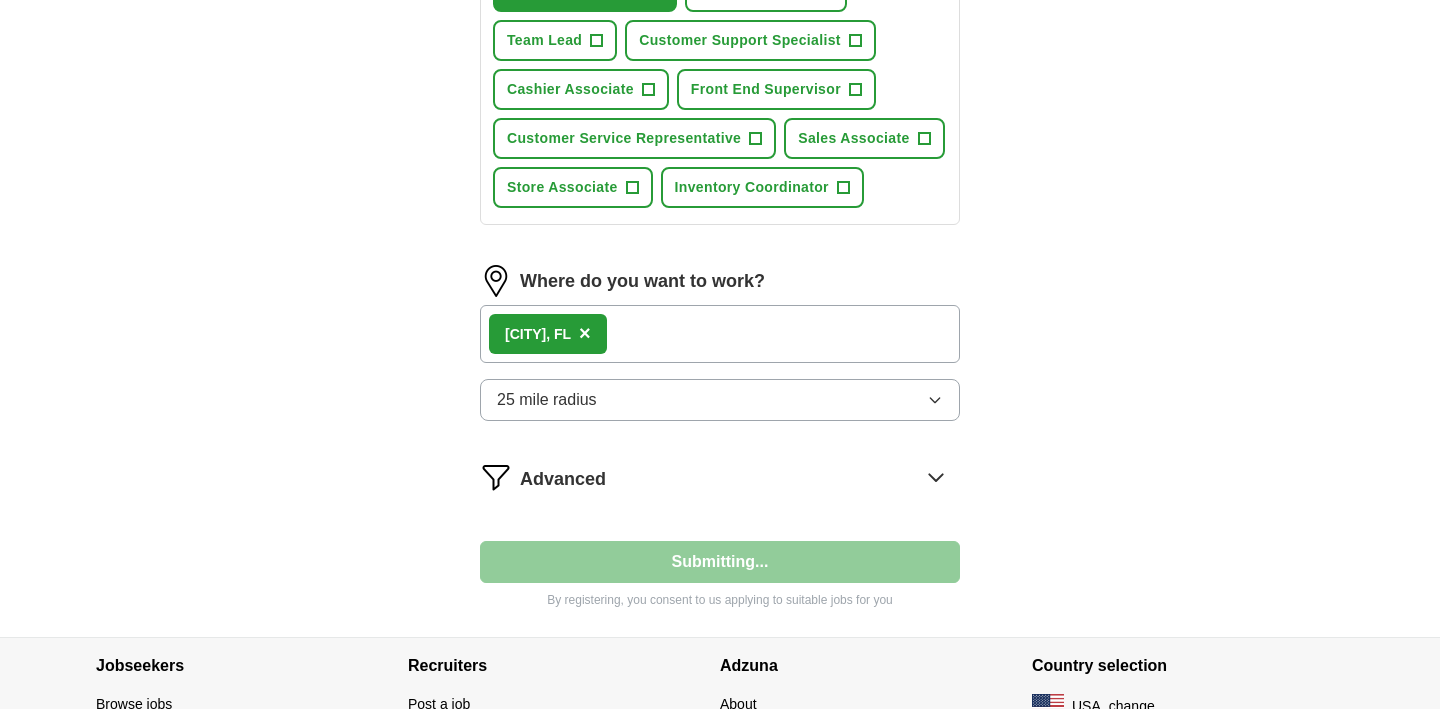 select on "**" 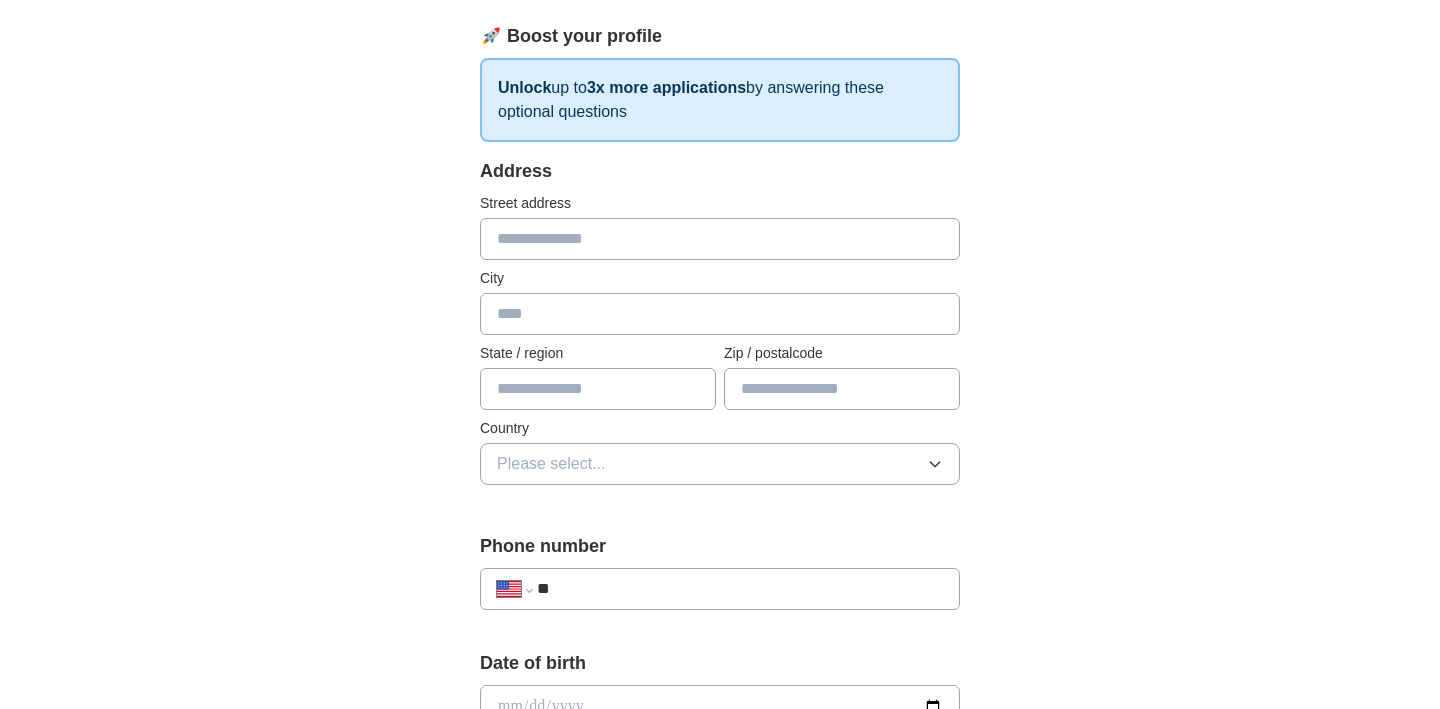 scroll, scrollTop: 284, scrollLeft: 0, axis: vertical 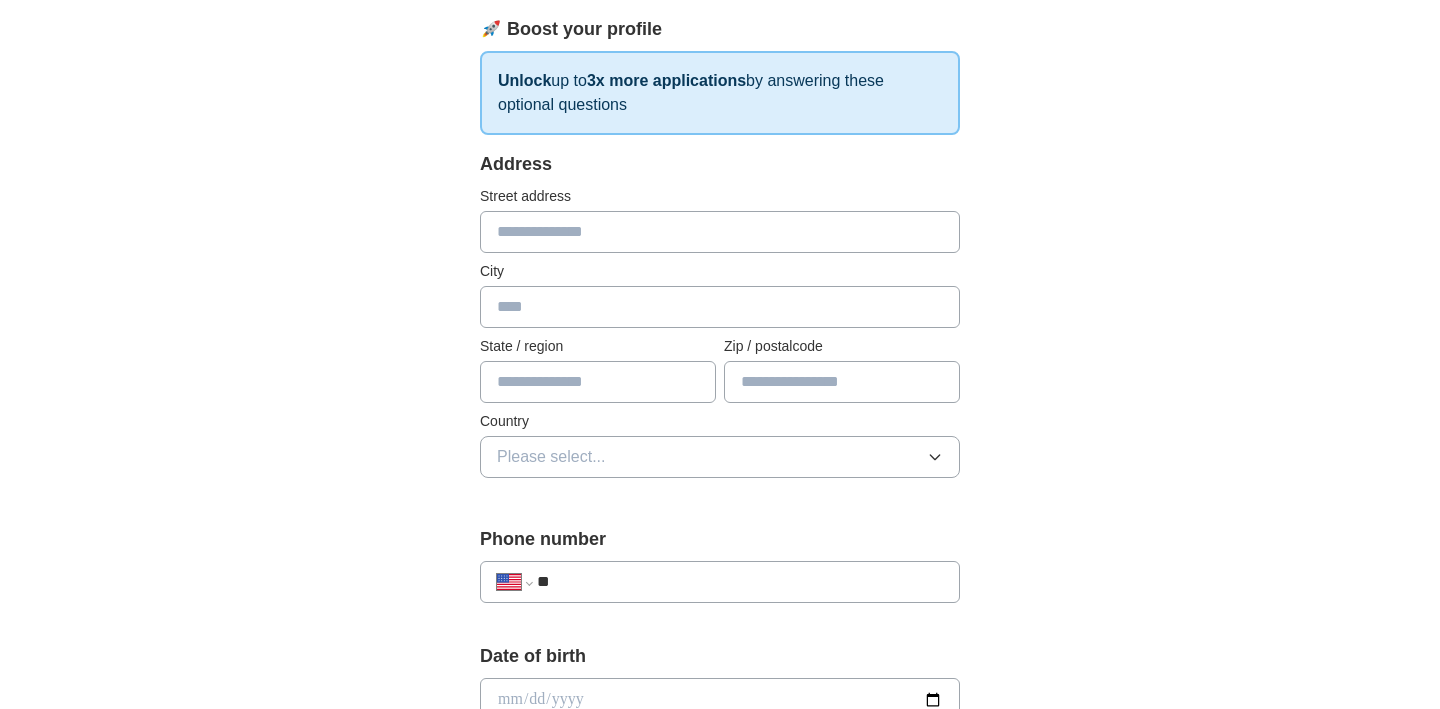 click at bounding box center [720, 232] 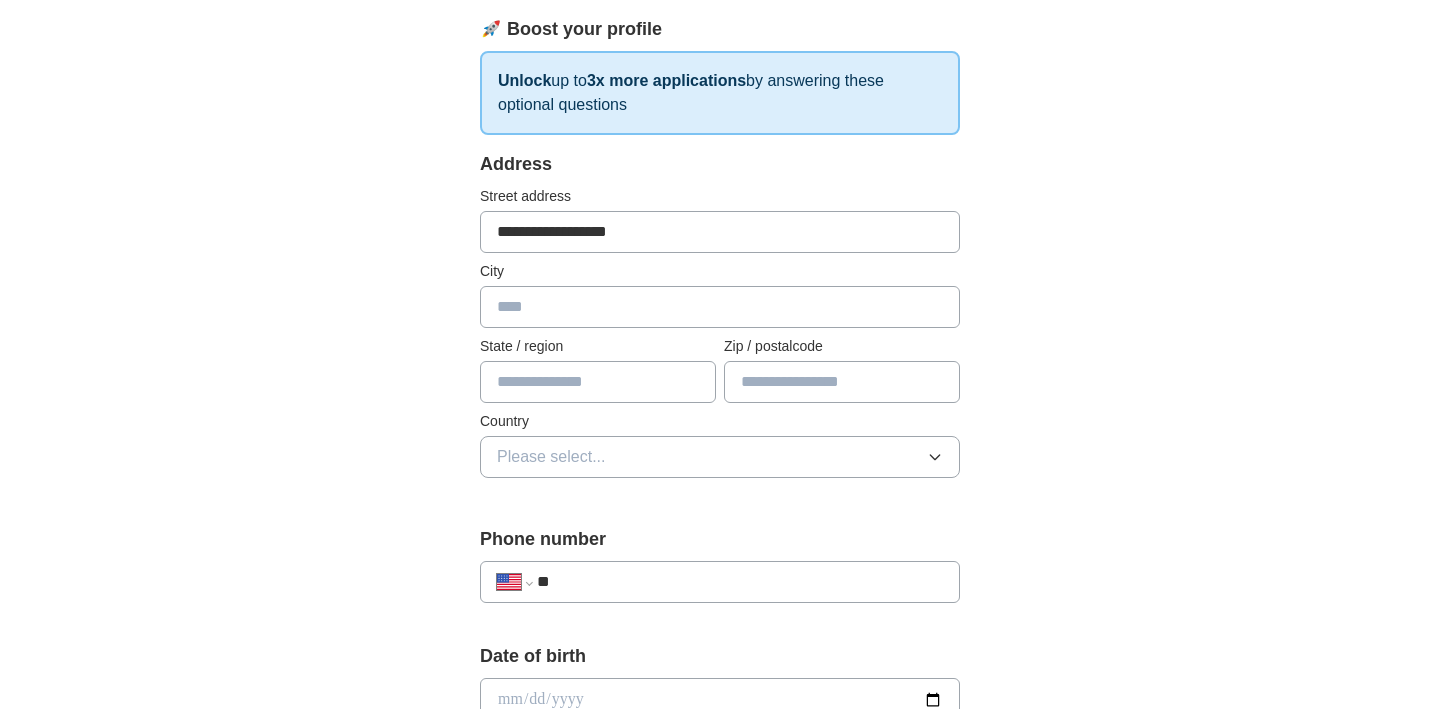 type on "*****" 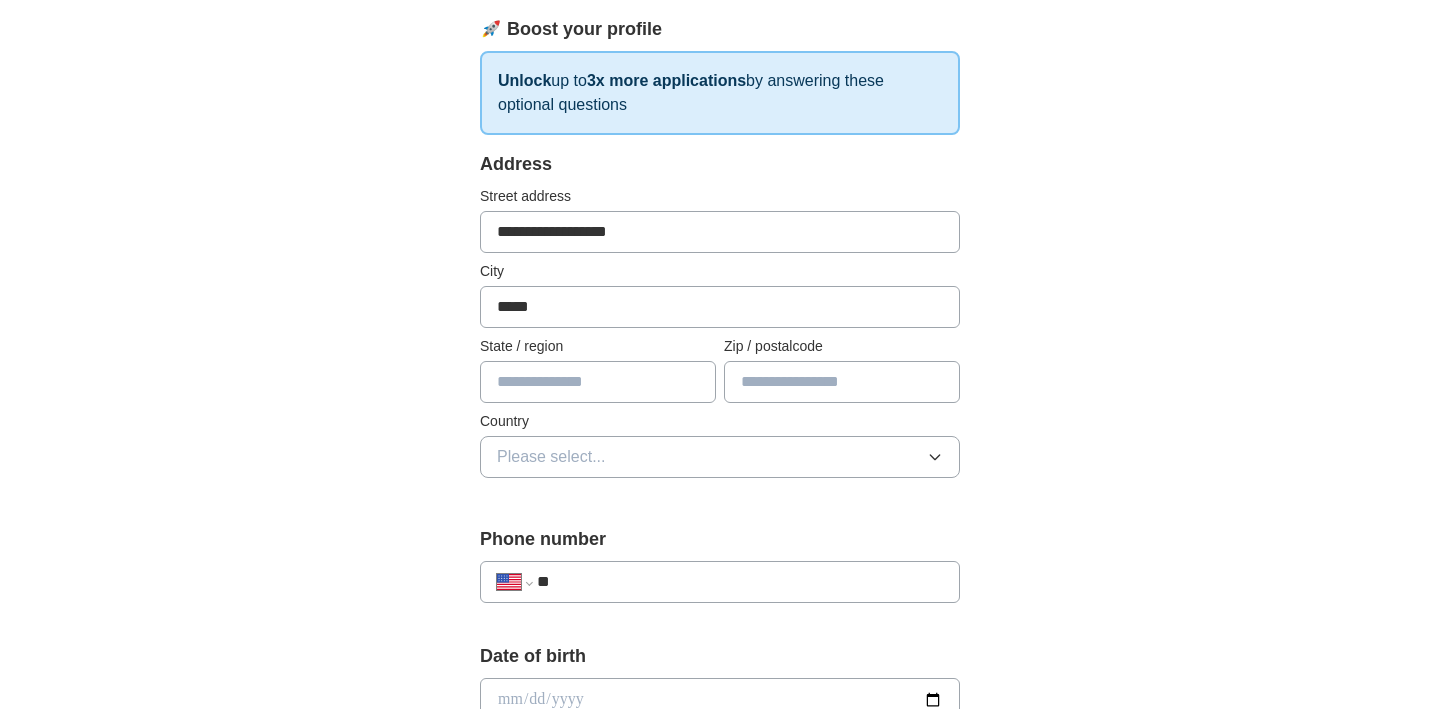 type on "**" 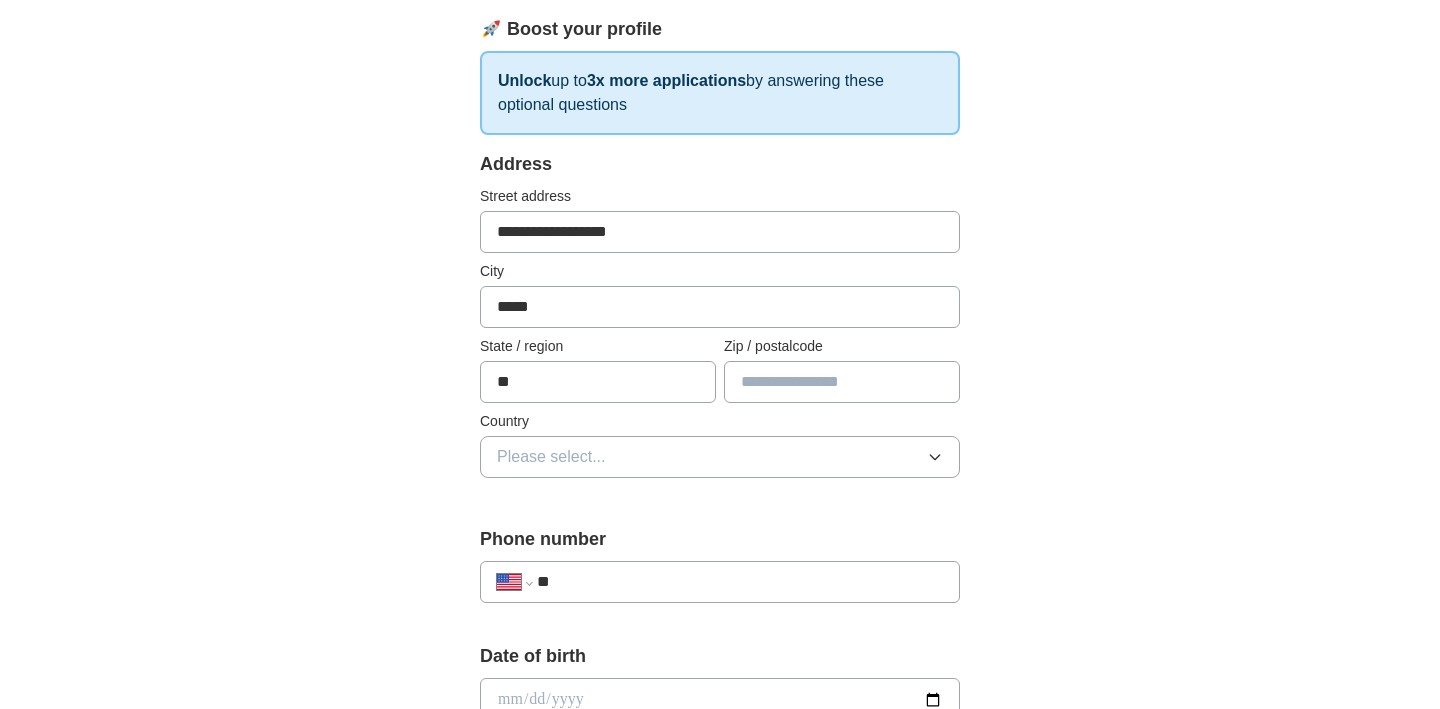 type on "*****" 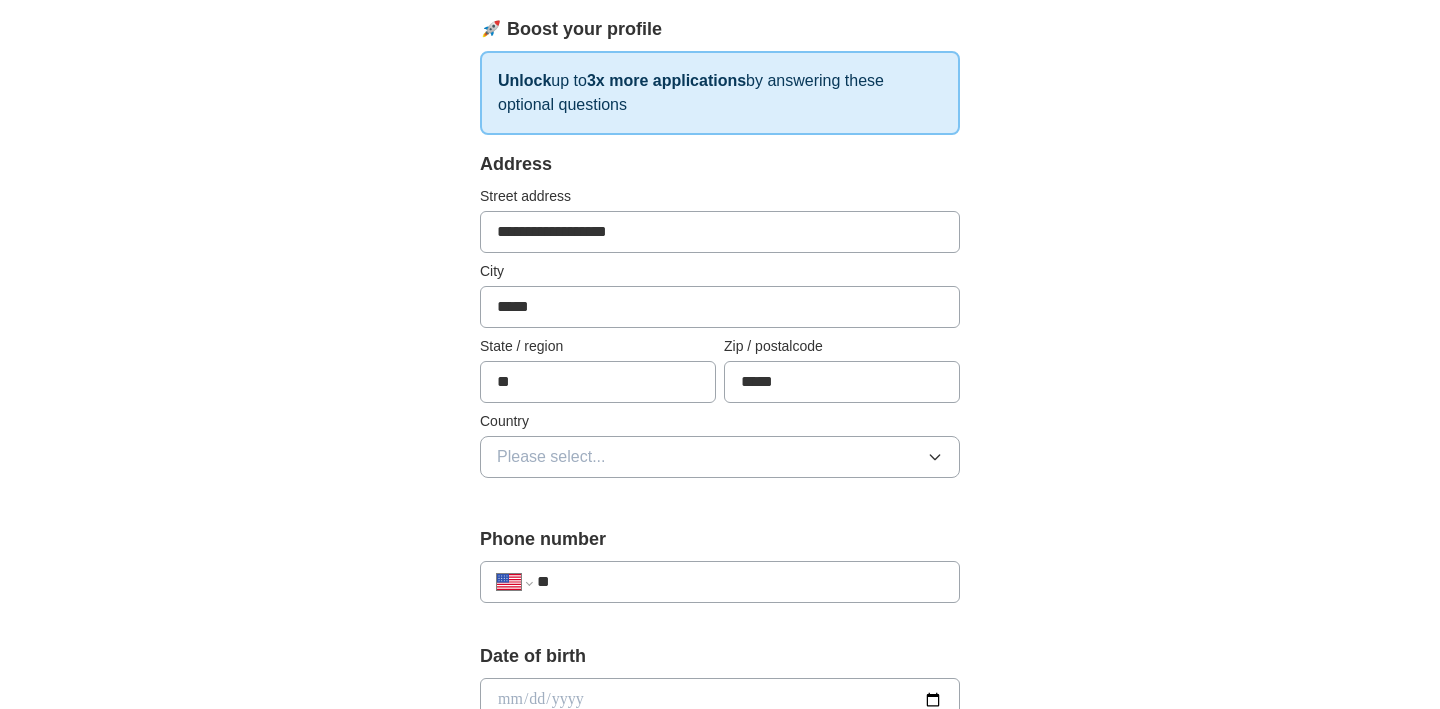 click on "Please select..." at bounding box center (551, 457) 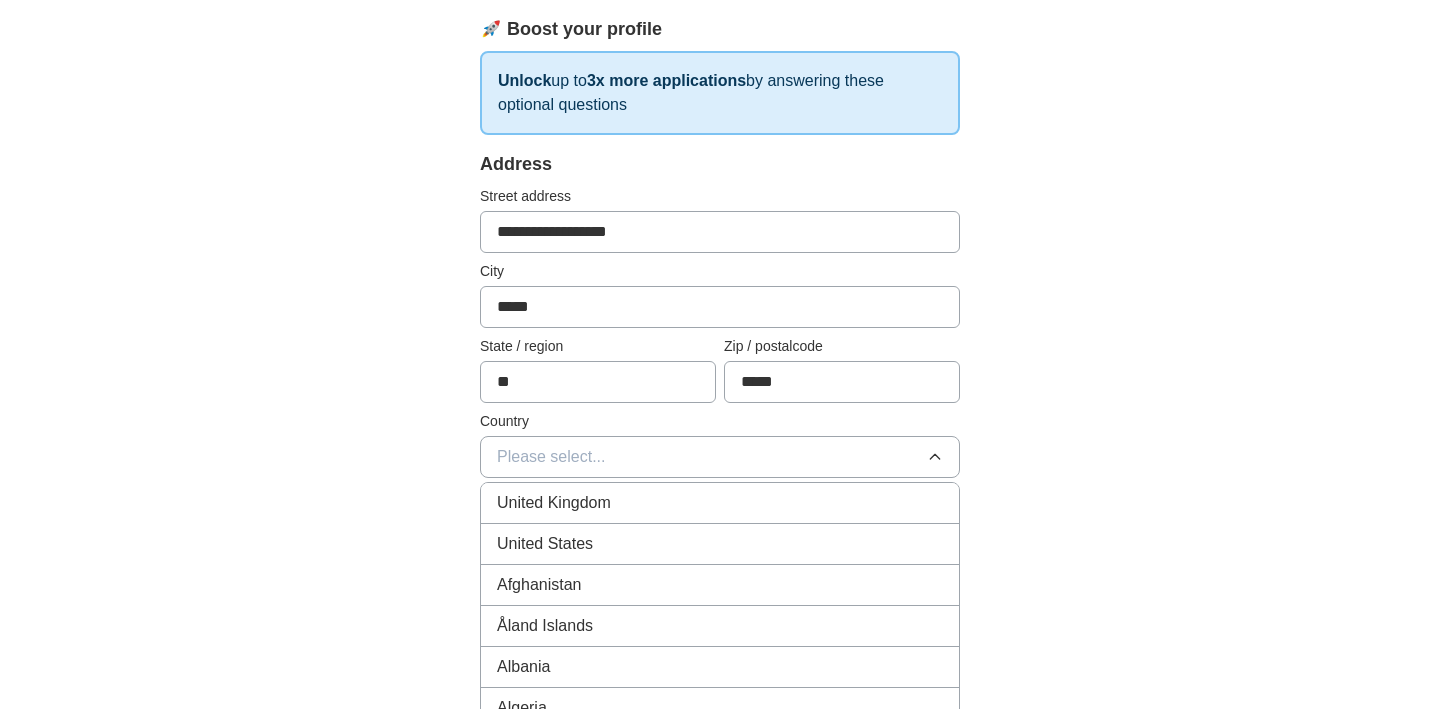 click on "United States" at bounding box center (545, 544) 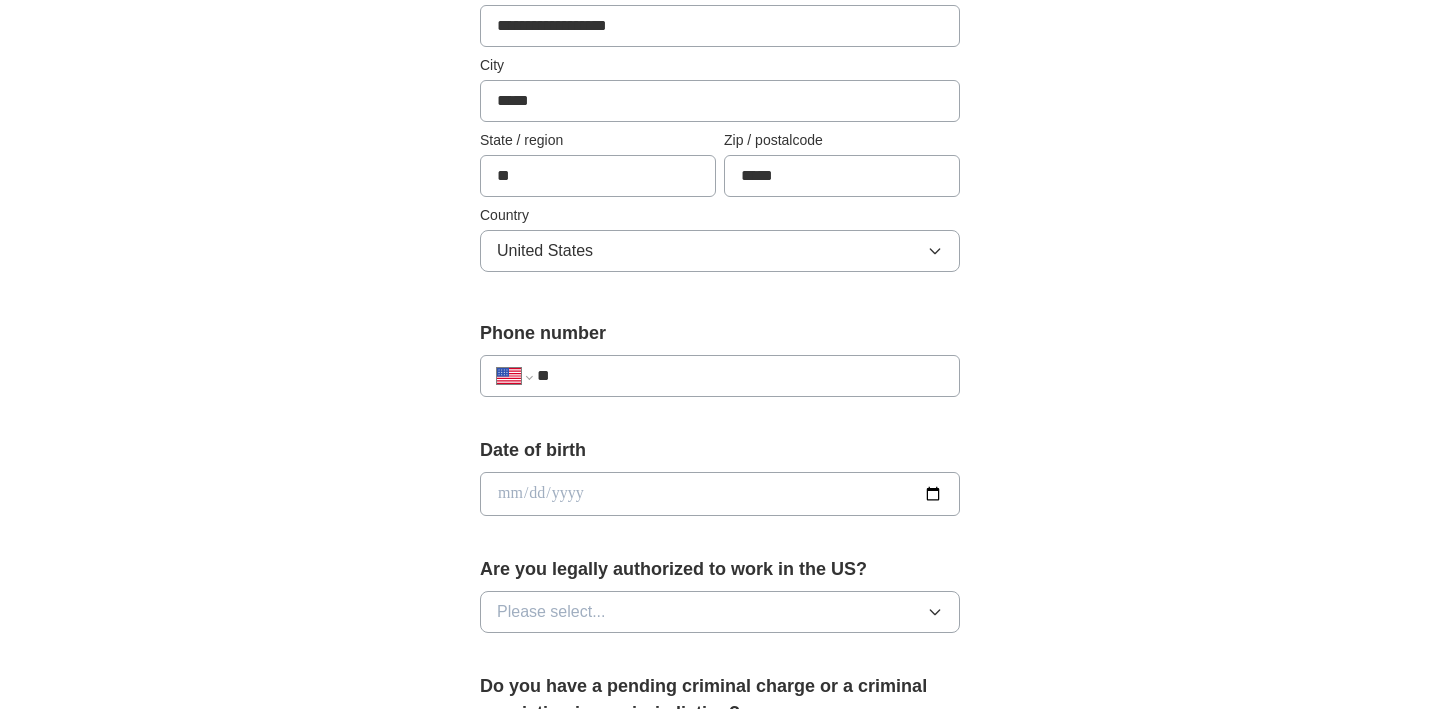 scroll, scrollTop: 520, scrollLeft: 0, axis: vertical 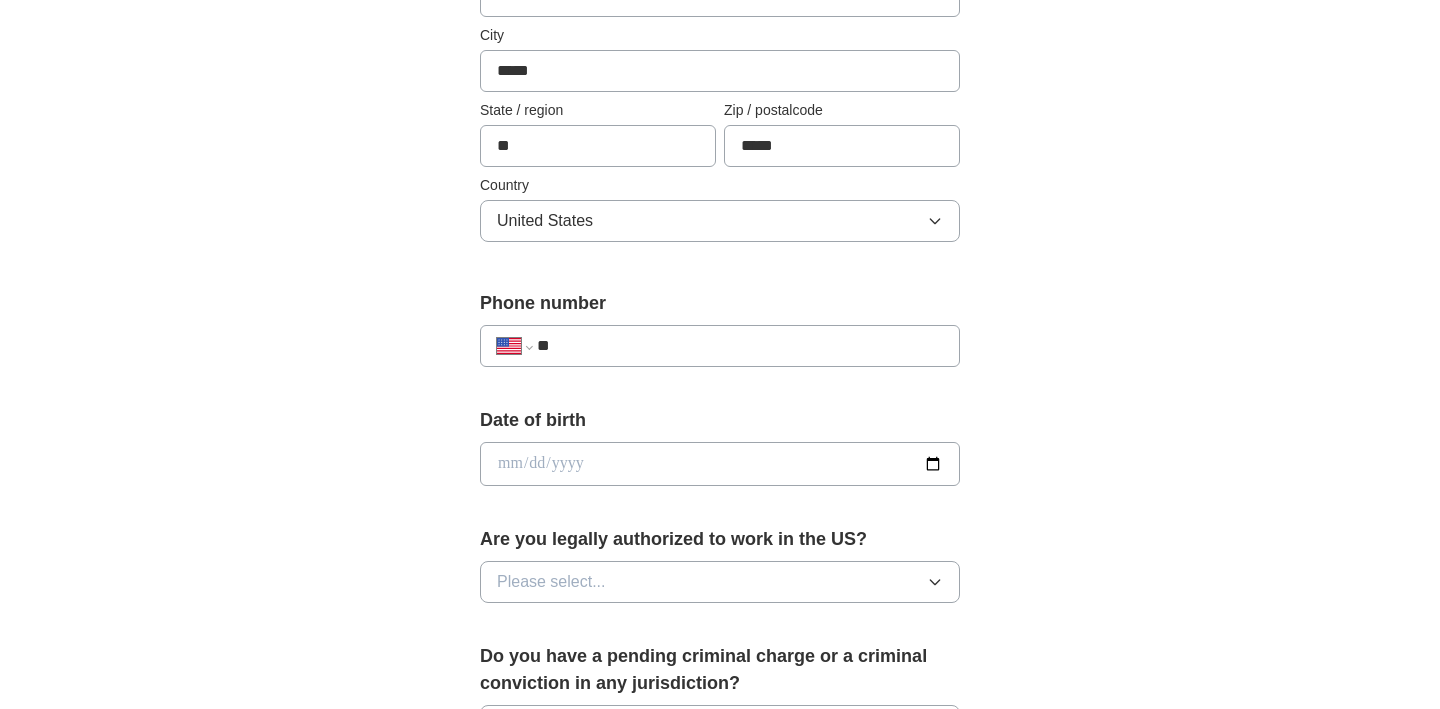 click on "**" at bounding box center (740, 346) 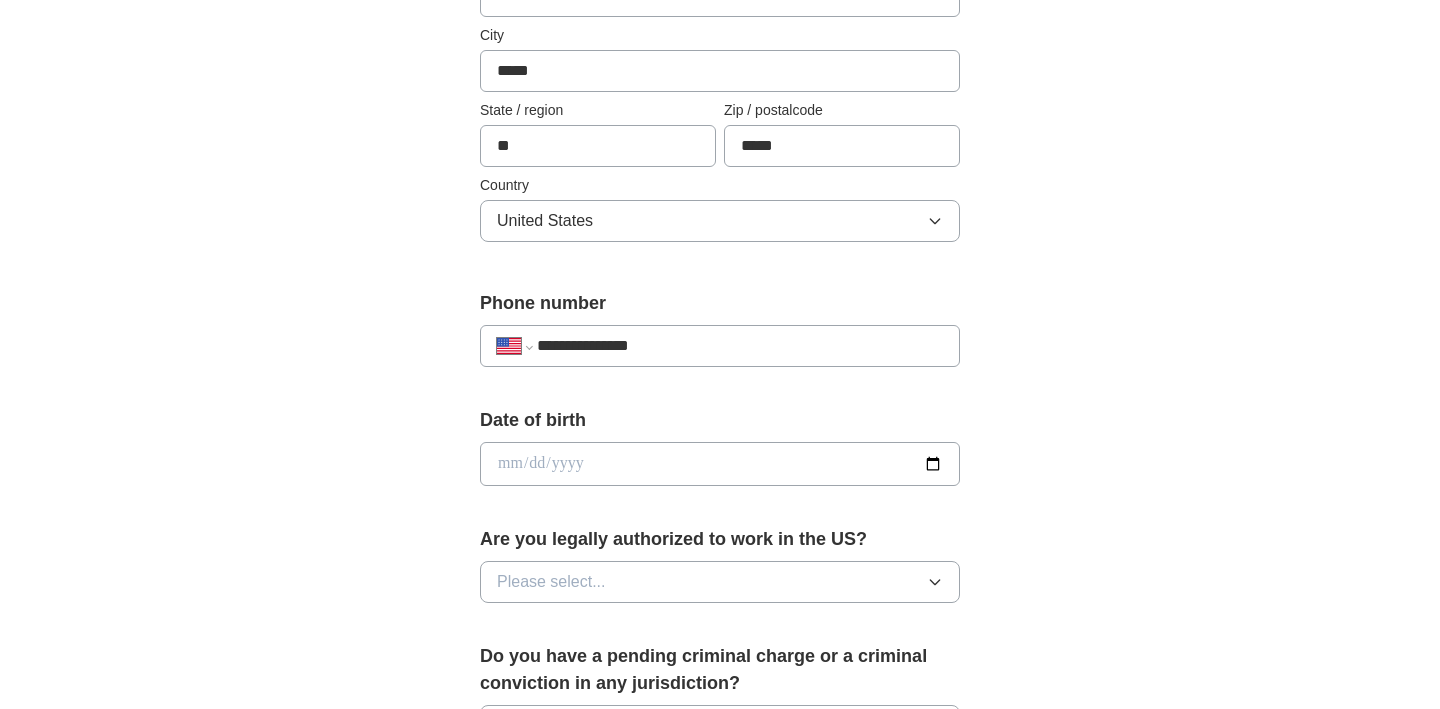 type on "**********" 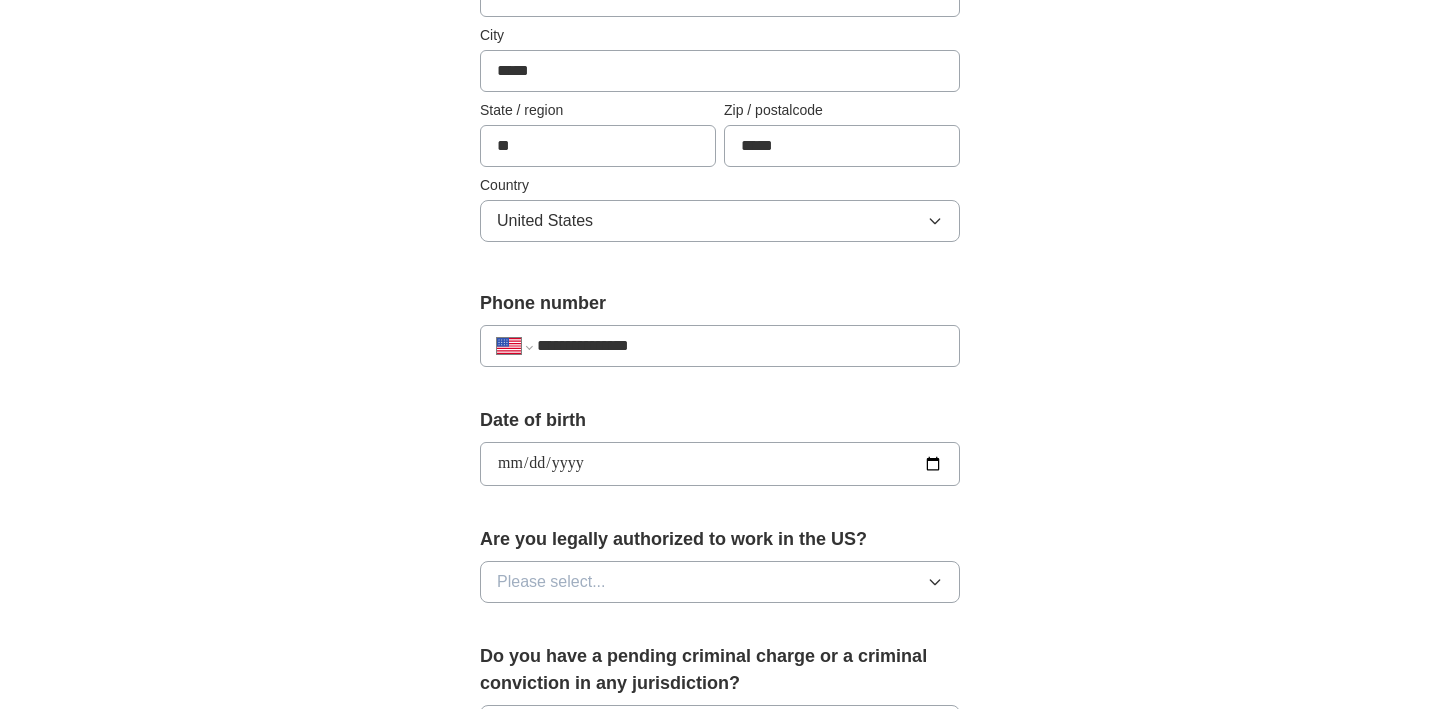 type on "**********" 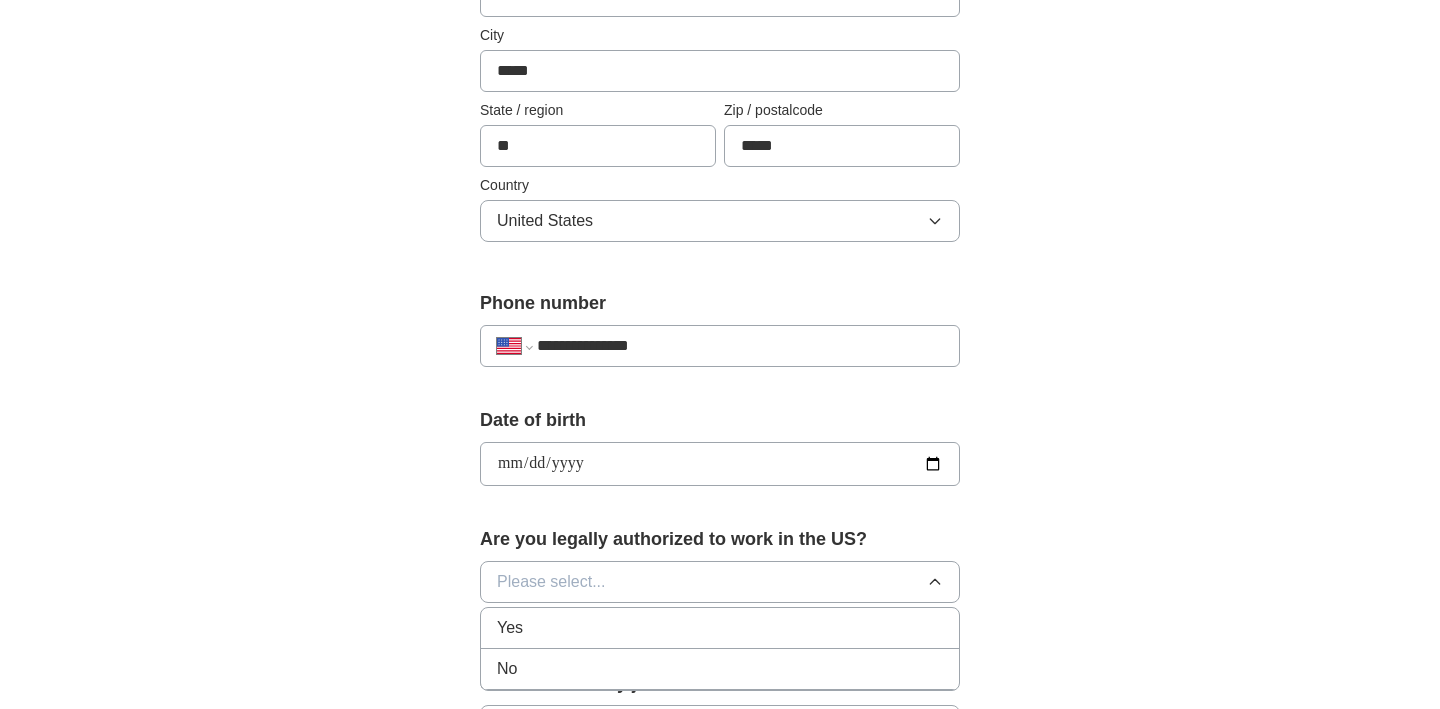 click on "Yes" at bounding box center [720, 628] 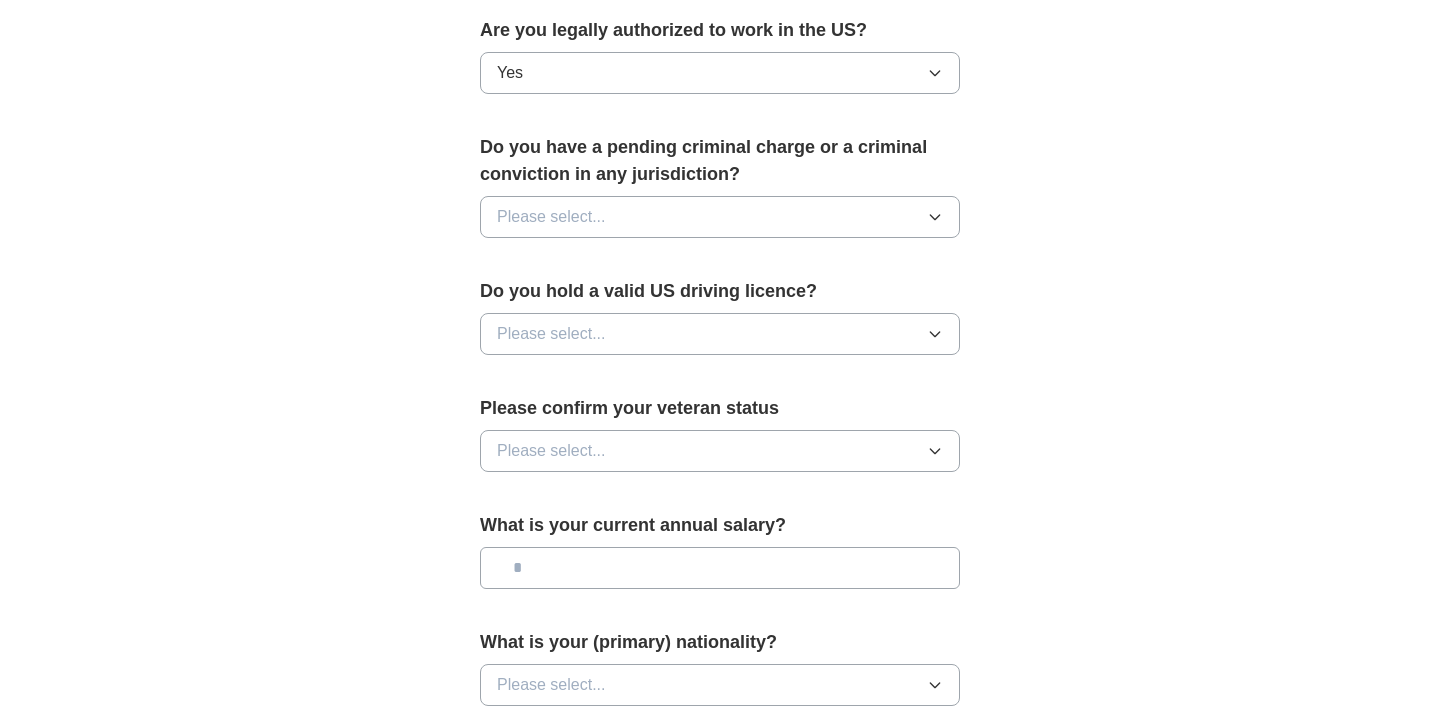 scroll, scrollTop: 1056, scrollLeft: 0, axis: vertical 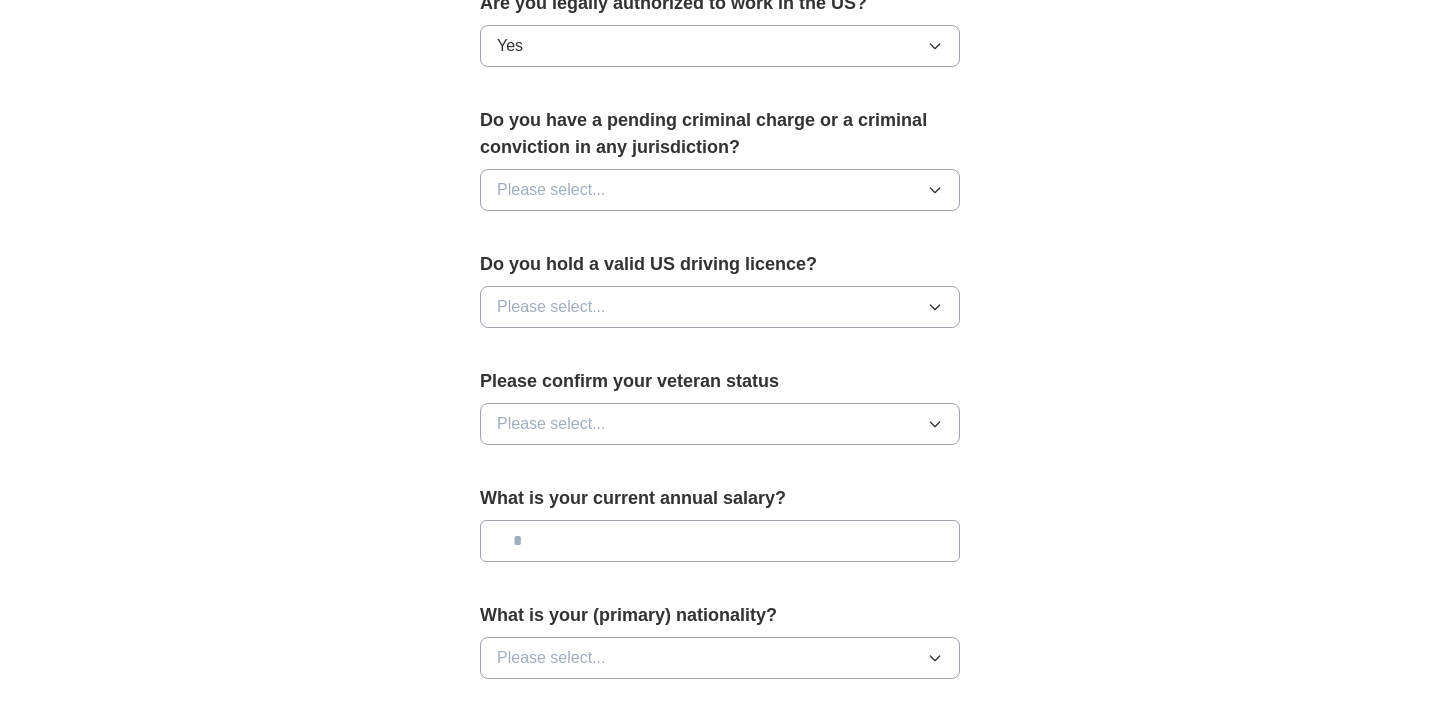 click on "Please select..." at bounding box center [720, 190] 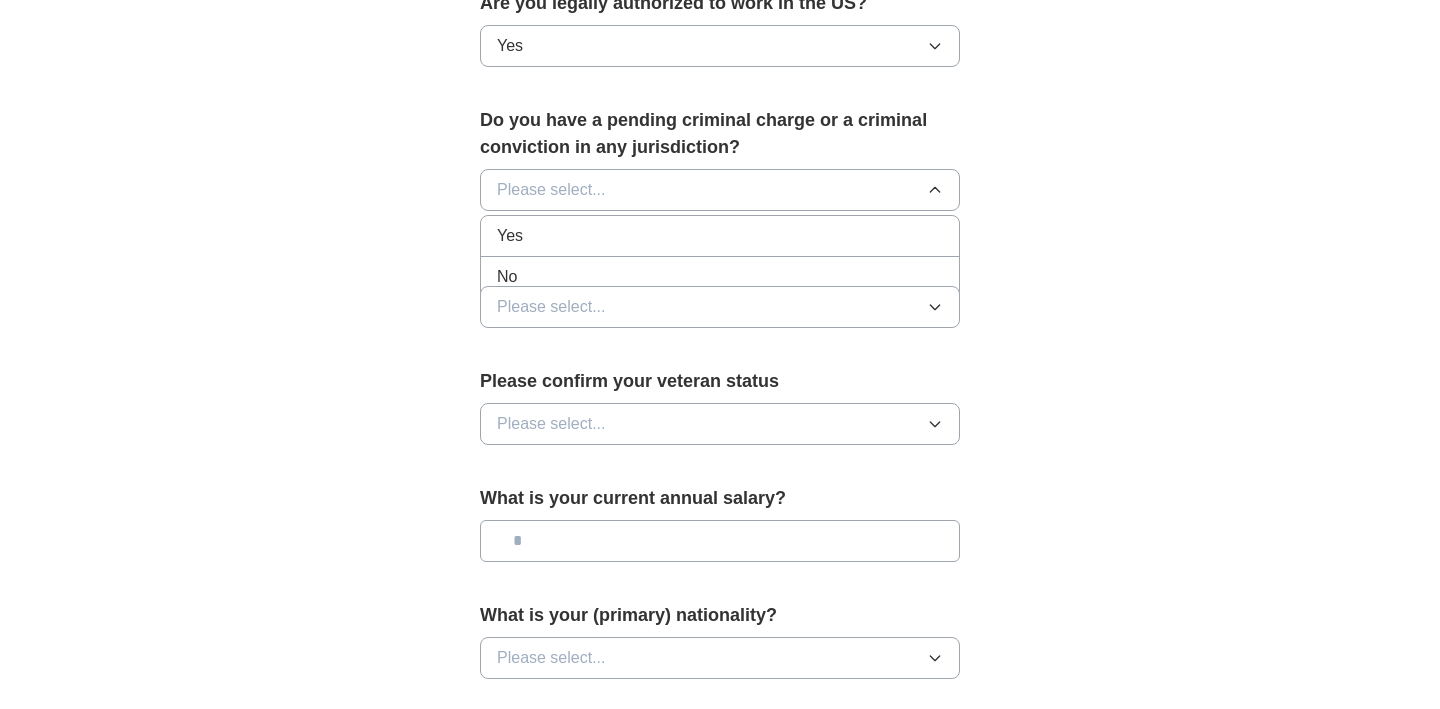 click on "No" at bounding box center [720, 277] 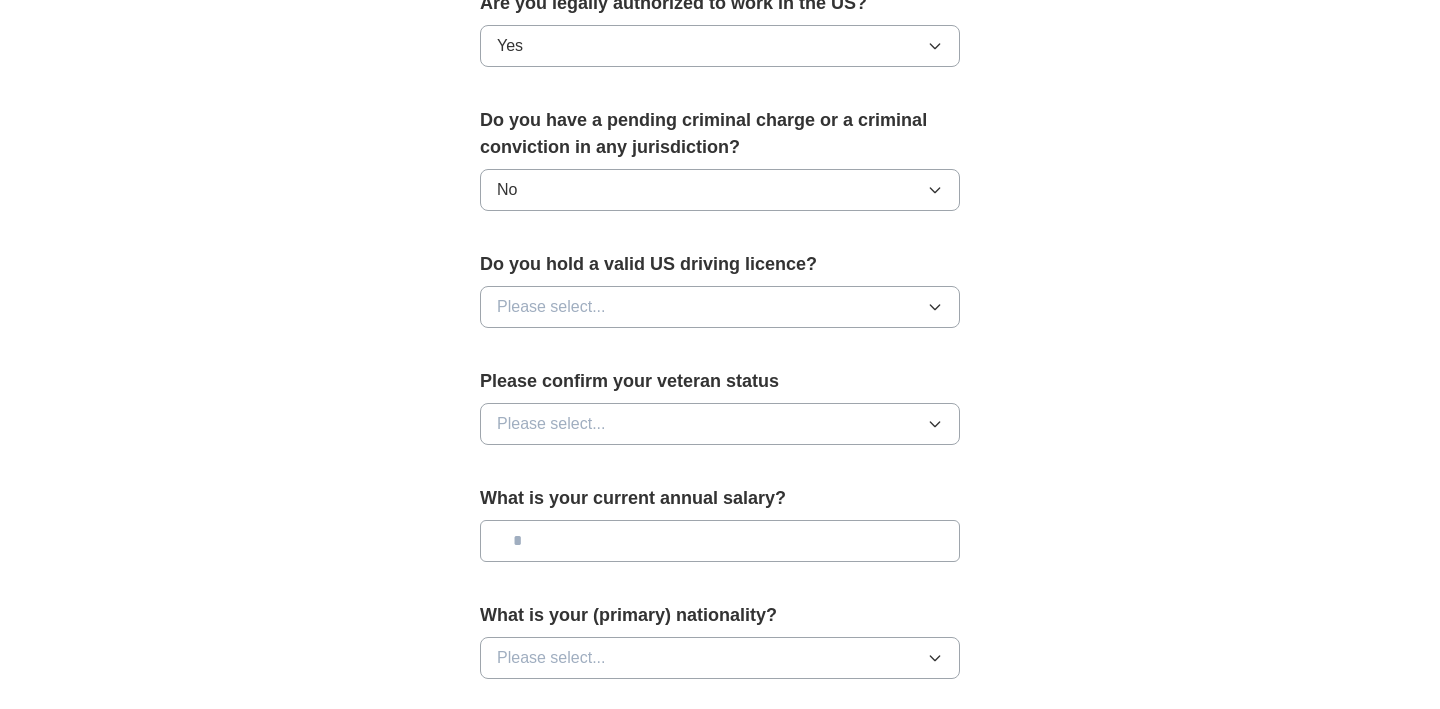 click on "Please select..." at bounding box center [551, 307] 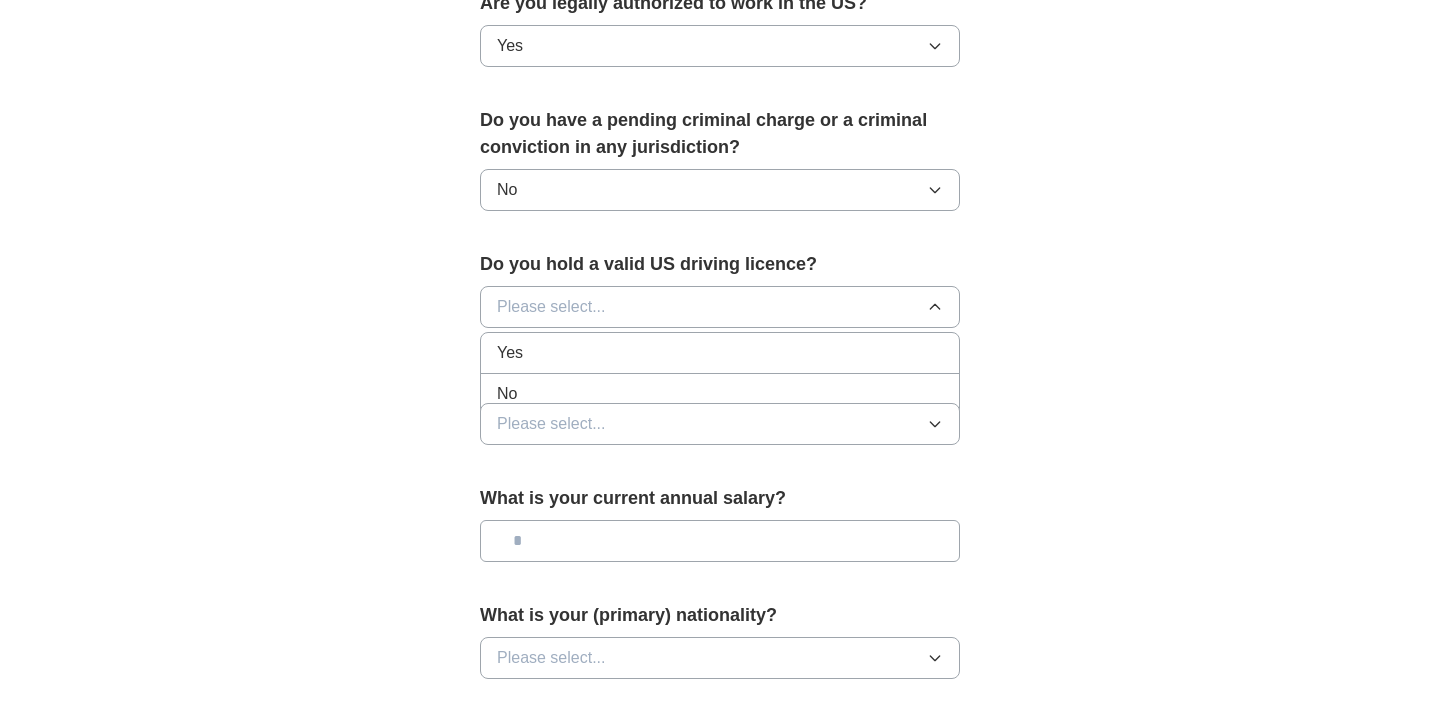 click on "Yes" at bounding box center [720, 353] 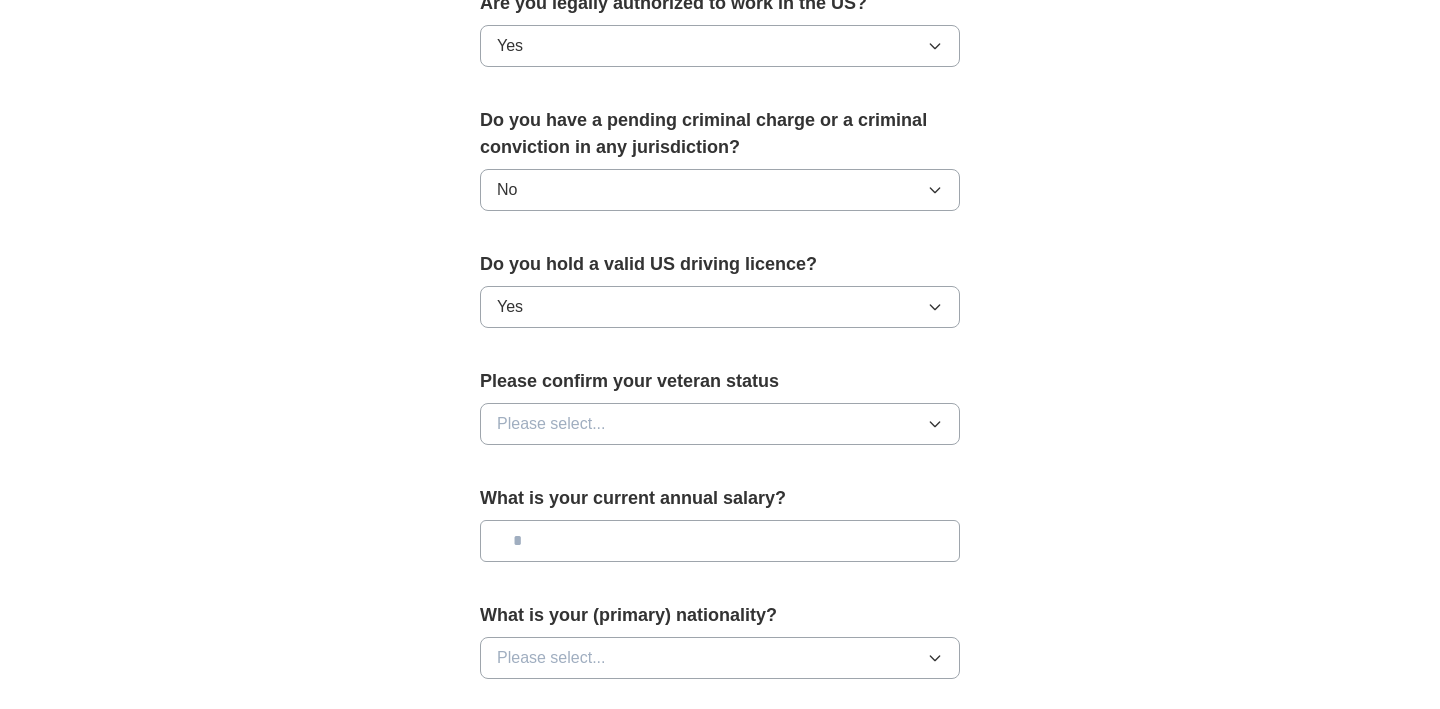 click on "Please select..." at bounding box center (551, 424) 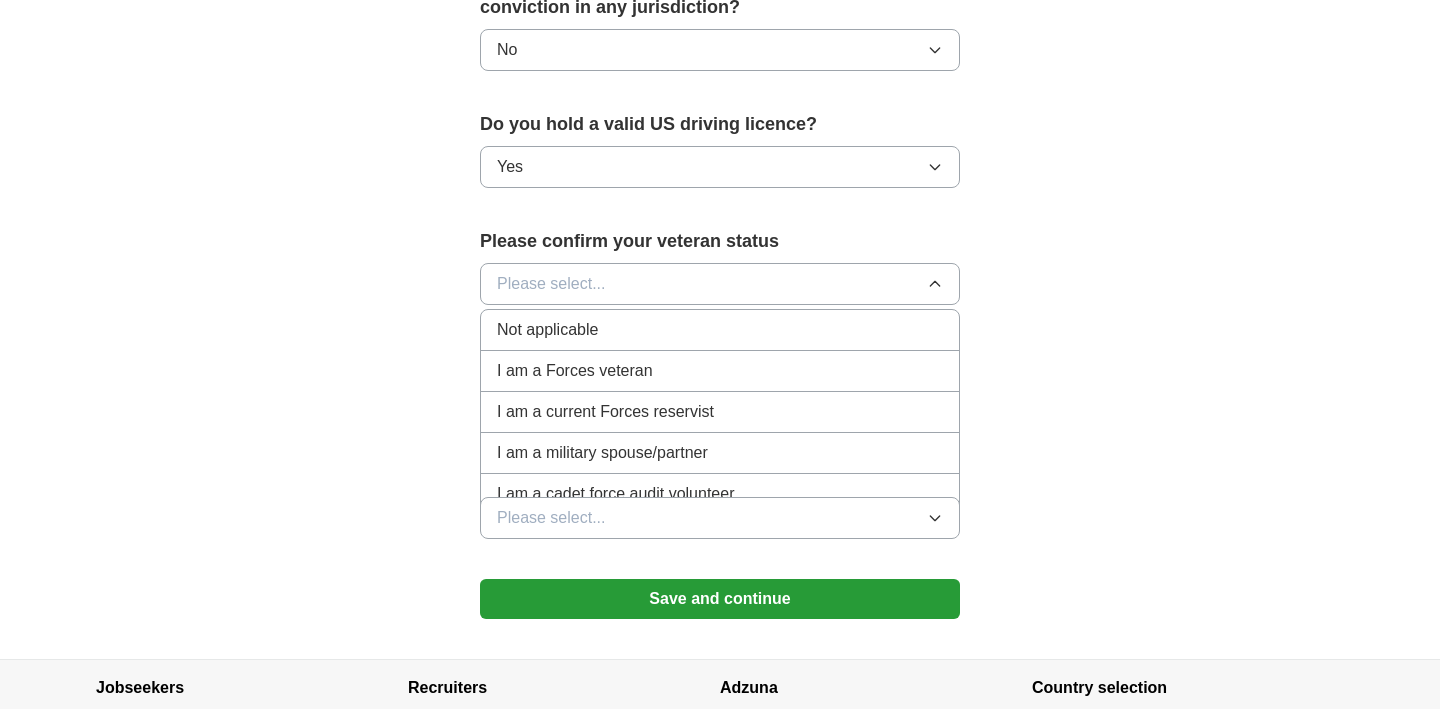 scroll, scrollTop: 1183, scrollLeft: 0, axis: vertical 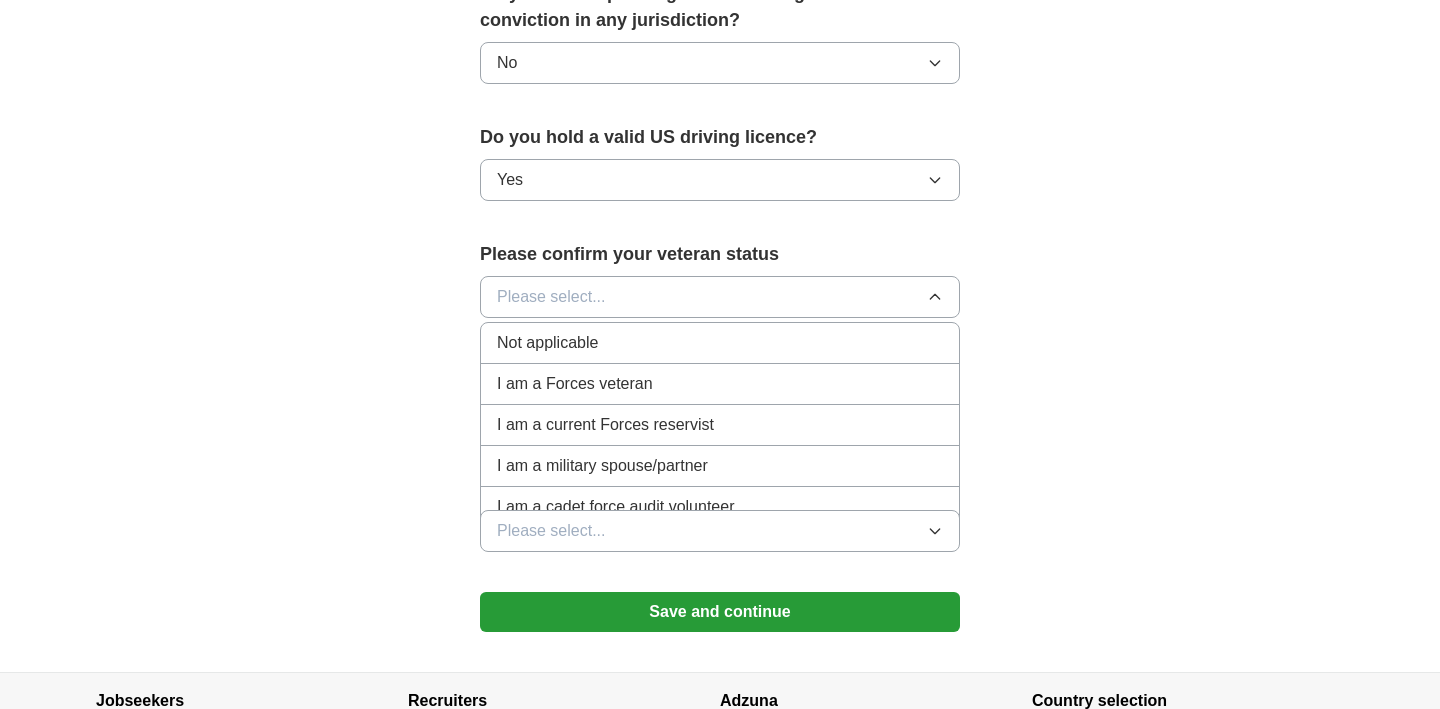 click on "Not applicable" at bounding box center [720, 343] 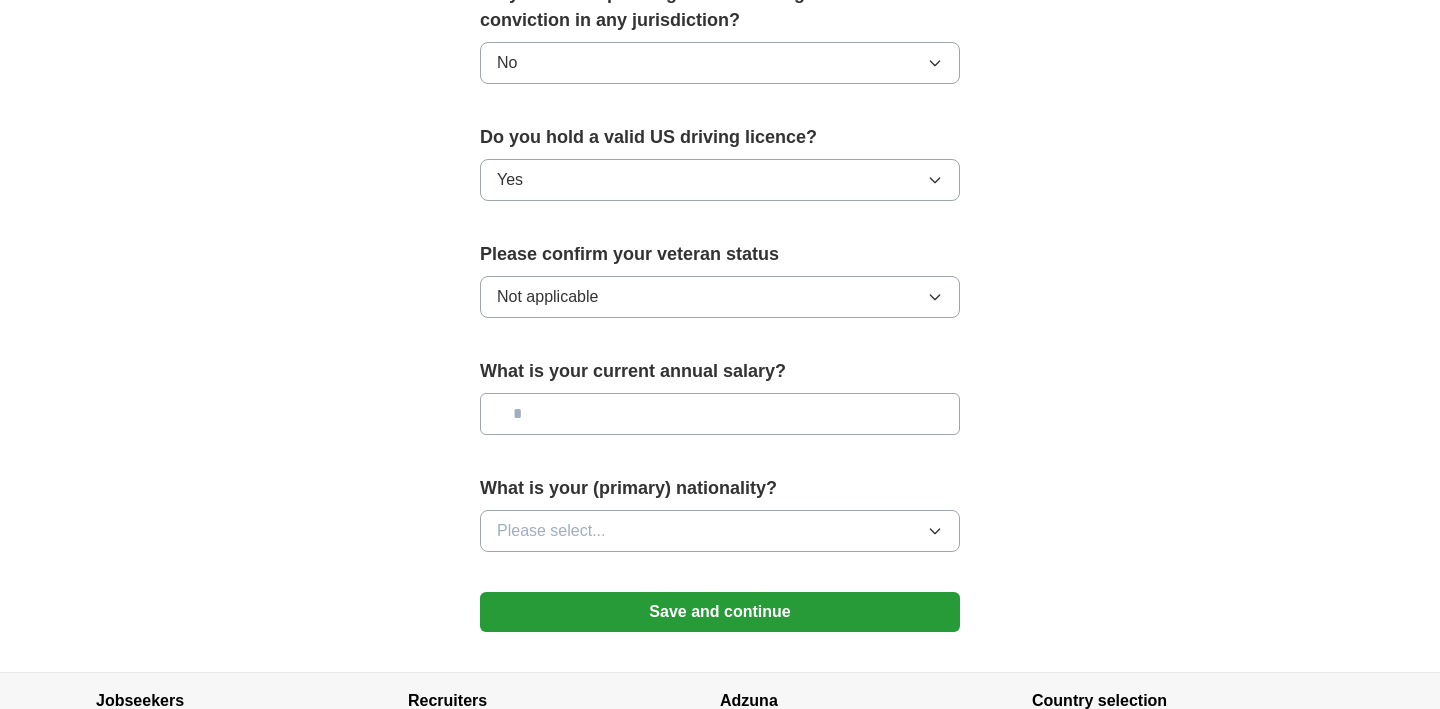 click on "Not applicable" at bounding box center [720, 297] 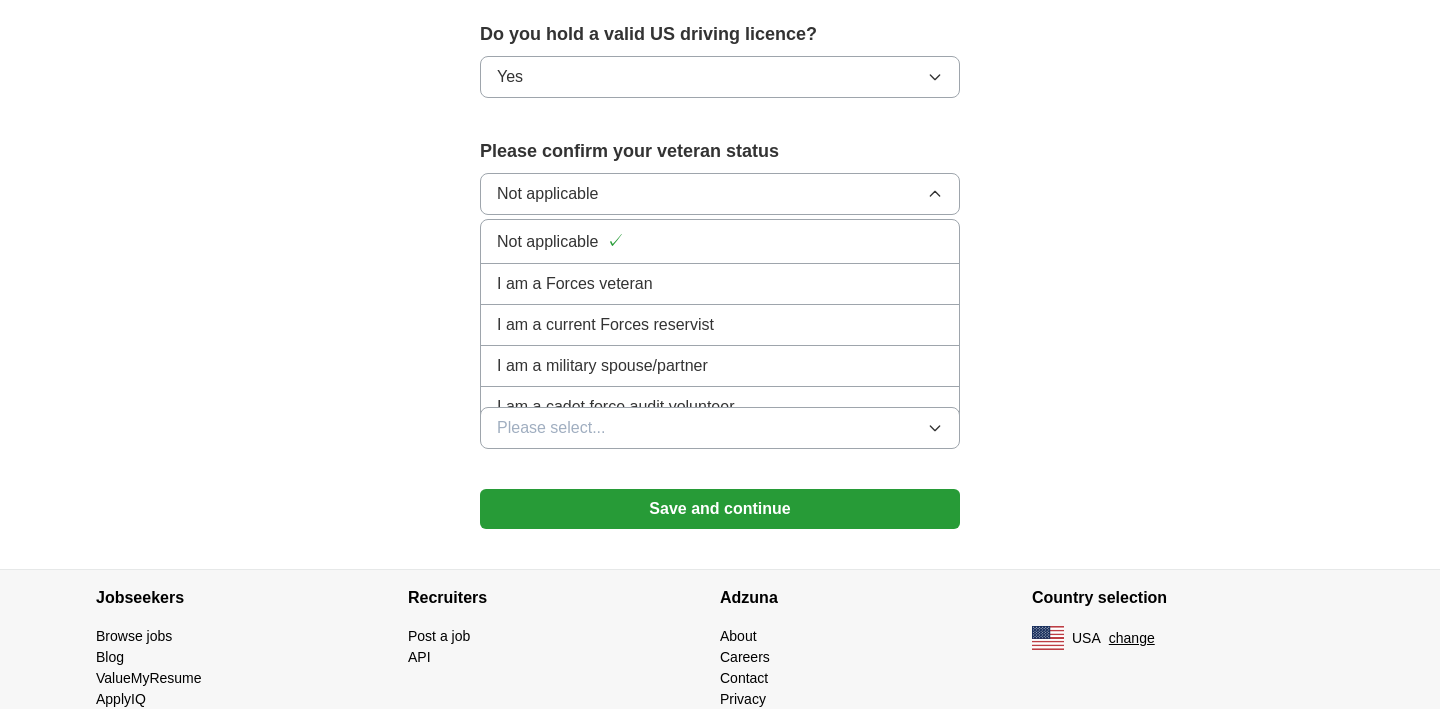 scroll, scrollTop: 1274, scrollLeft: 0, axis: vertical 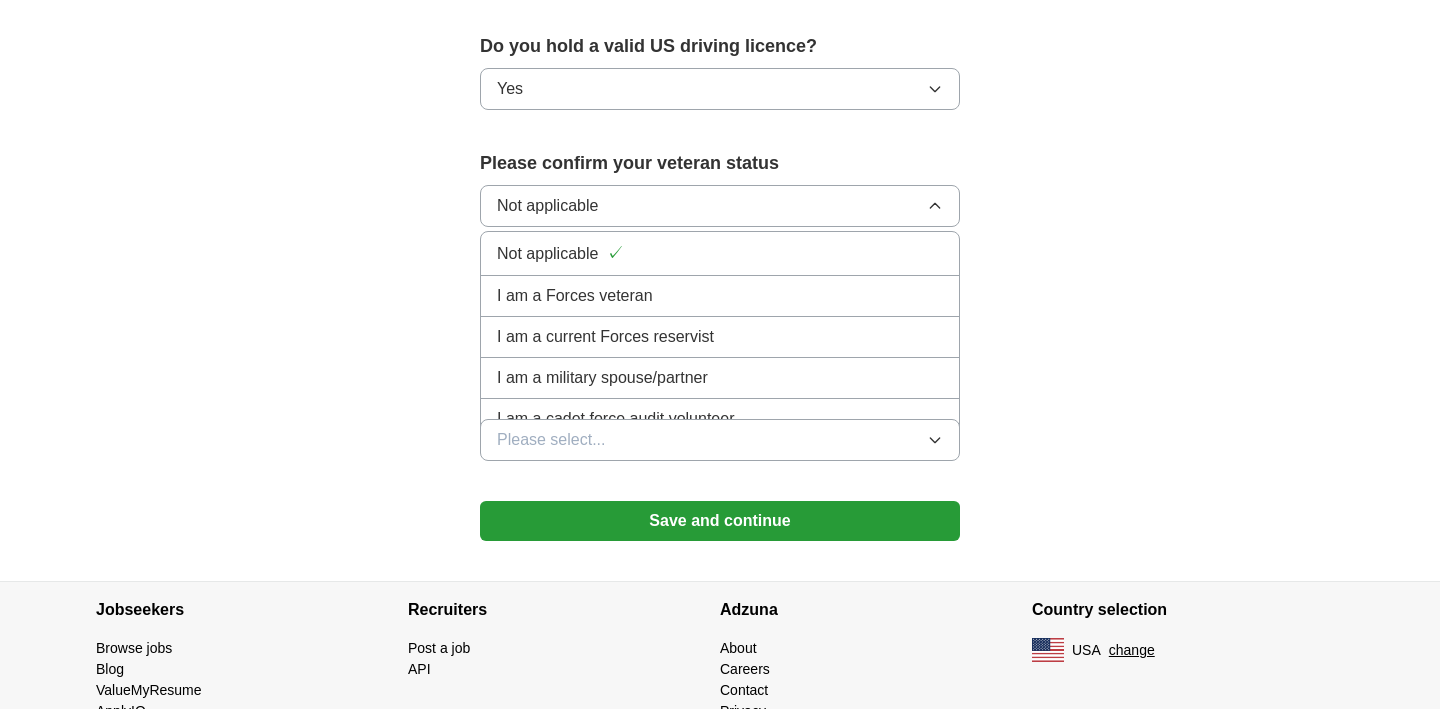 click on "Not applicable ✓" at bounding box center (720, 253) 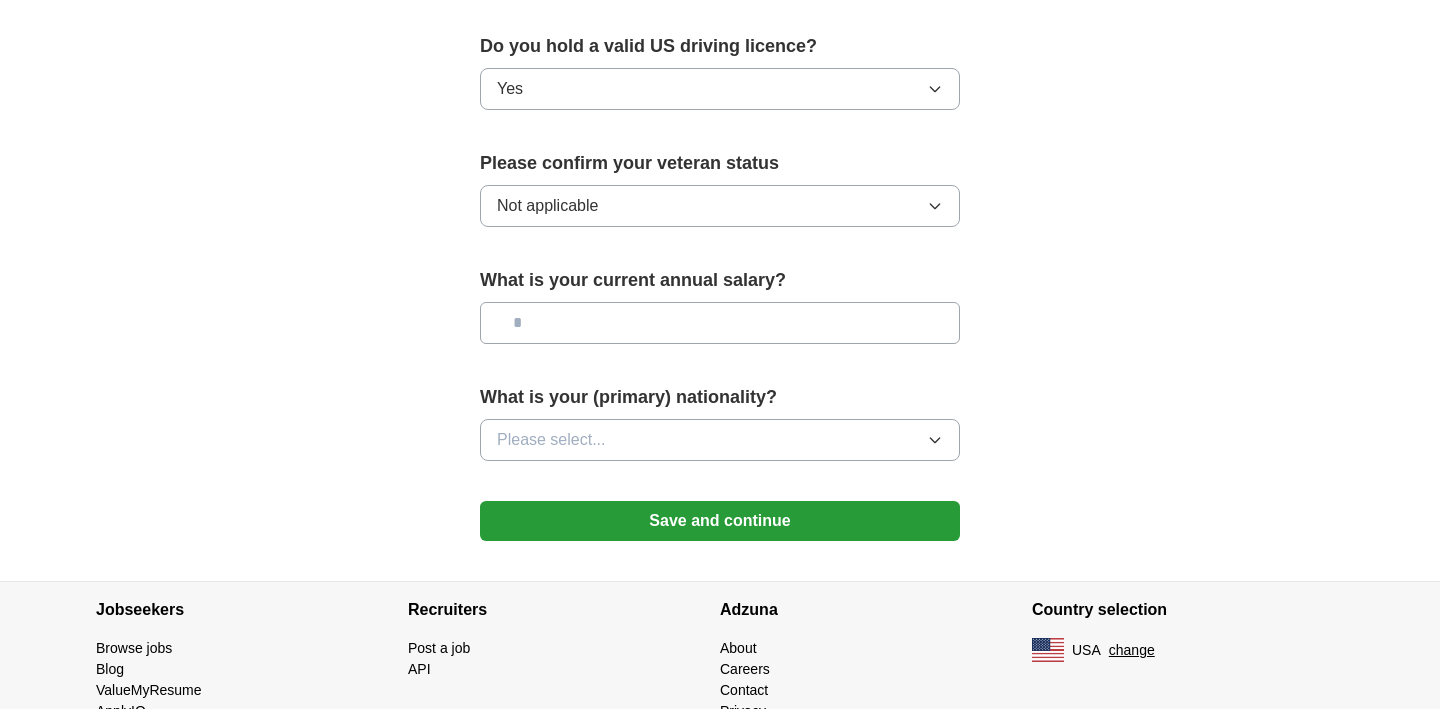 click at bounding box center (720, 323) 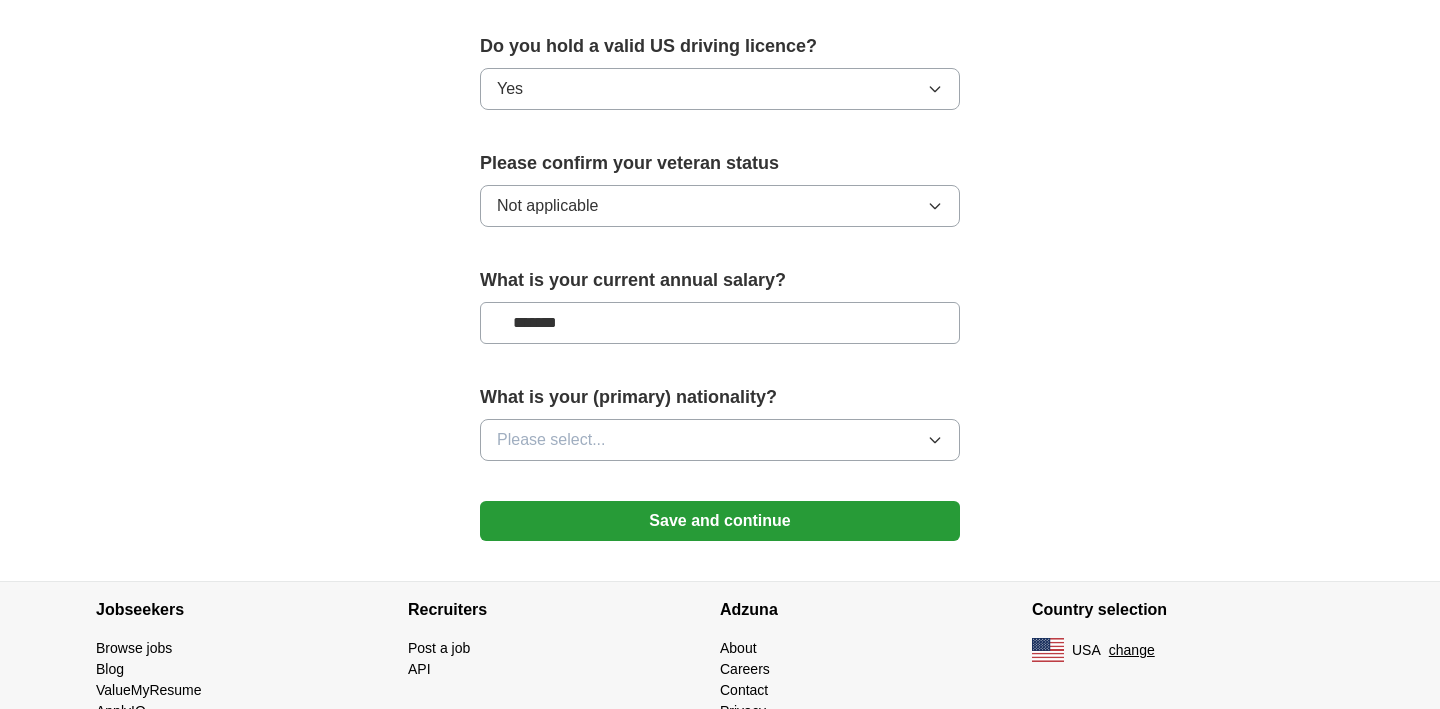 type on "*******" 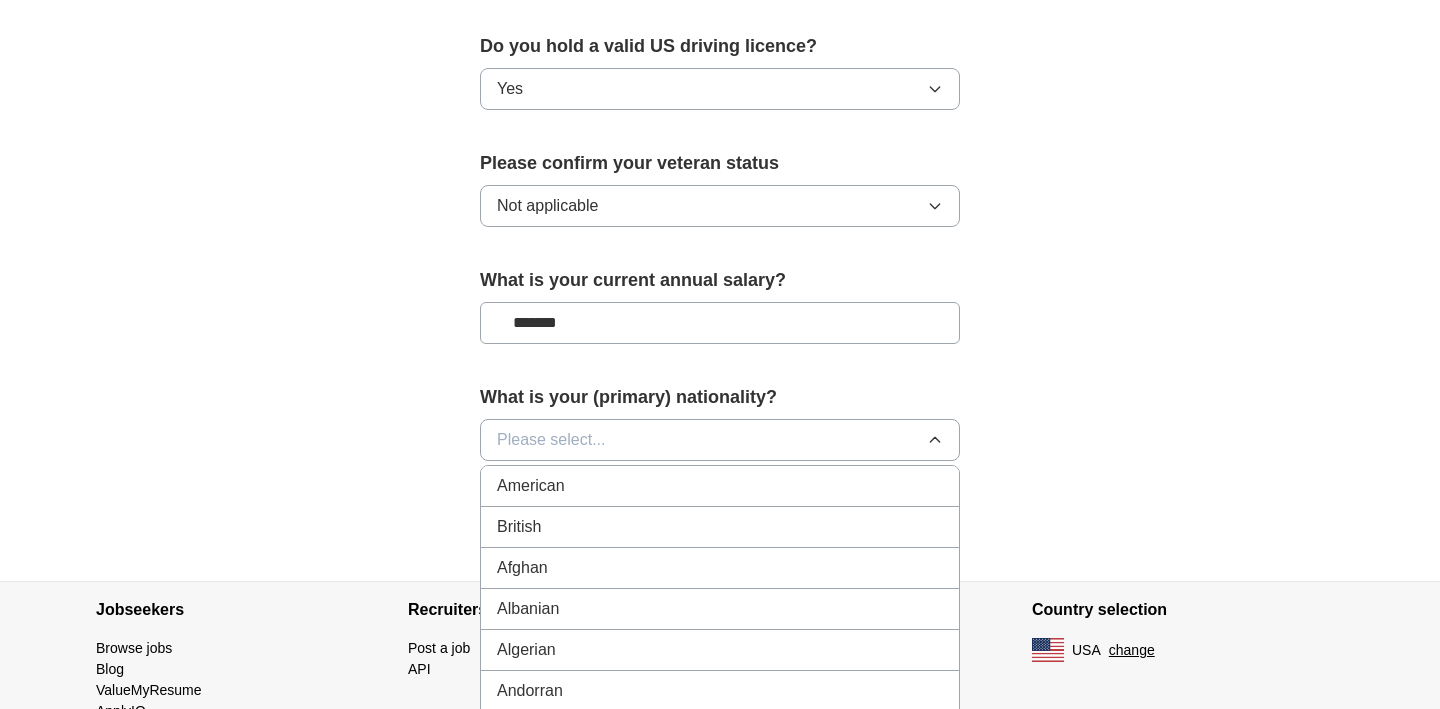click on "American" at bounding box center (531, 486) 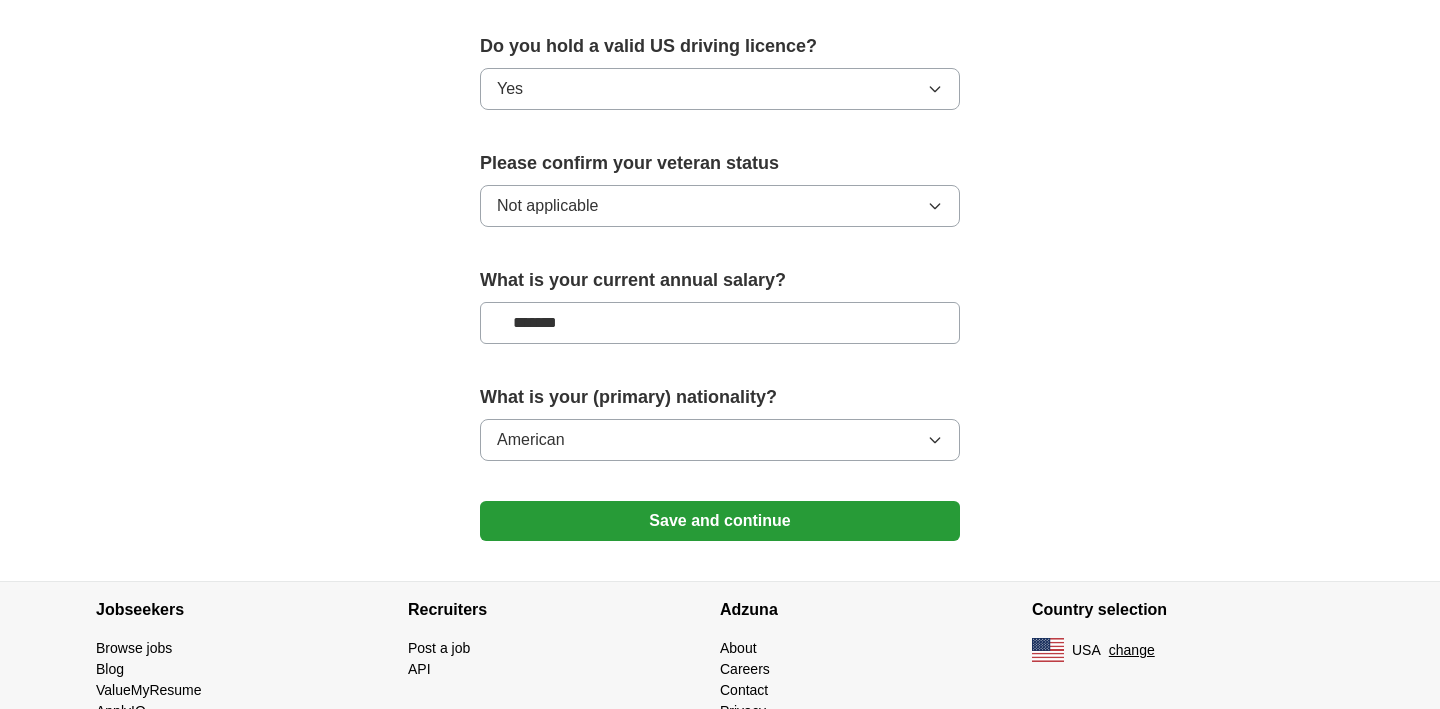 click on "Save and continue" at bounding box center [720, 521] 